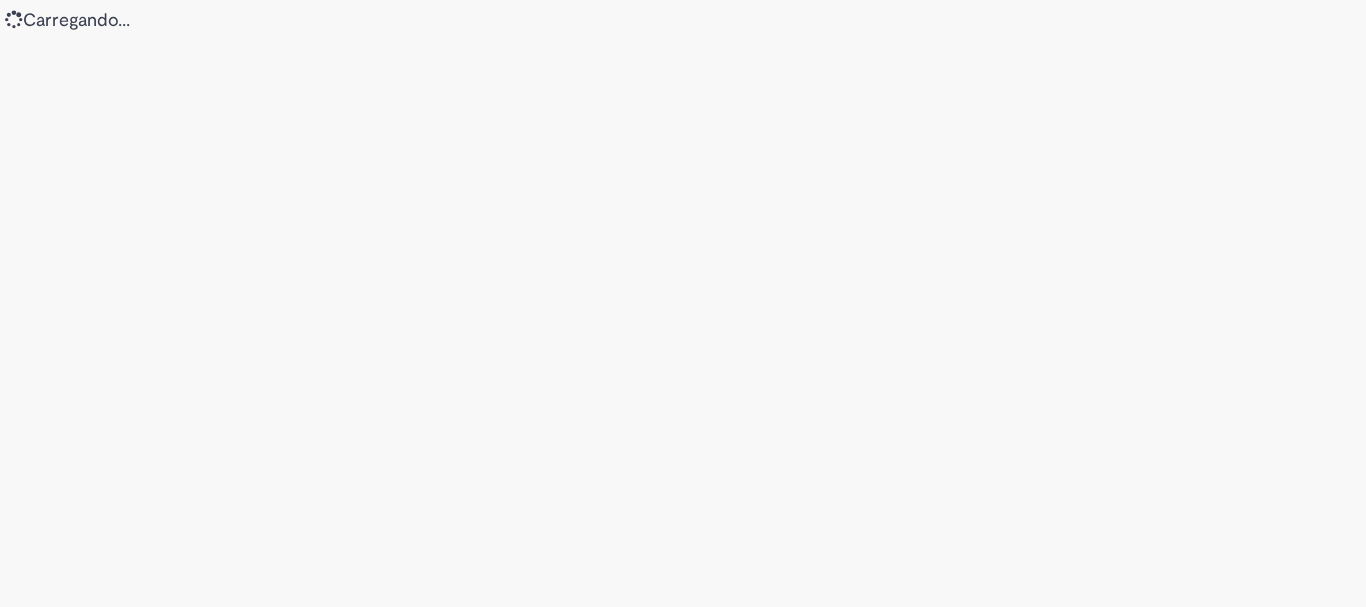 scroll, scrollTop: 0, scrollLeft: 0, axis: both 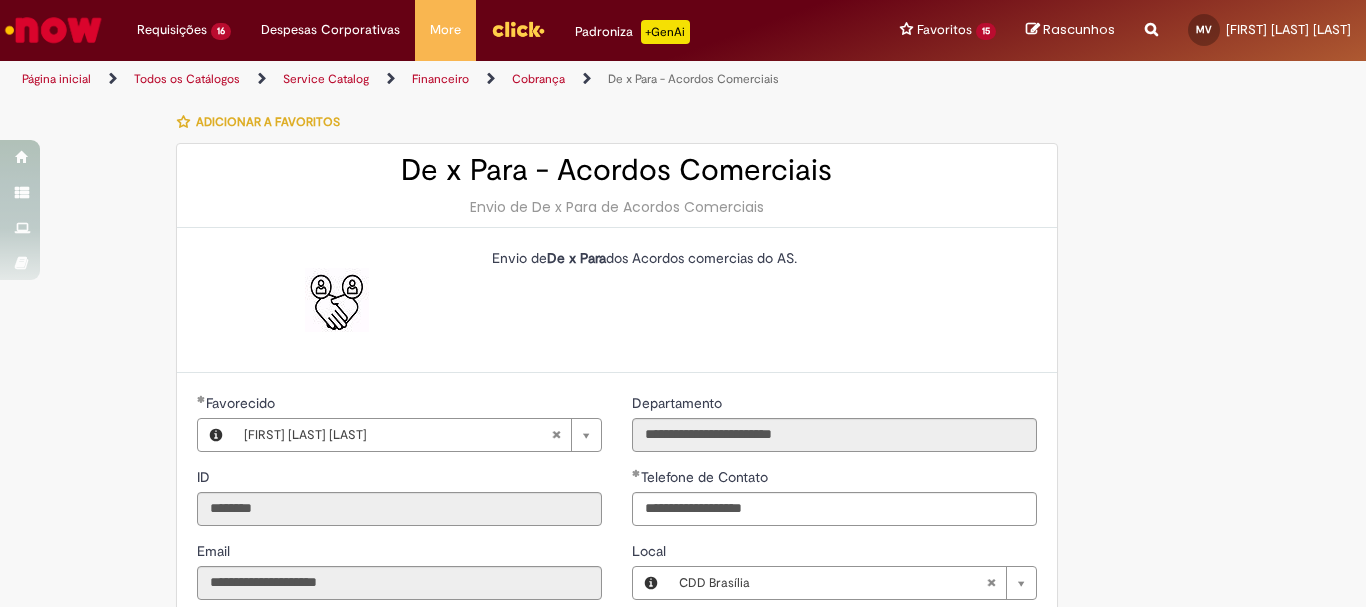 type on "**********" 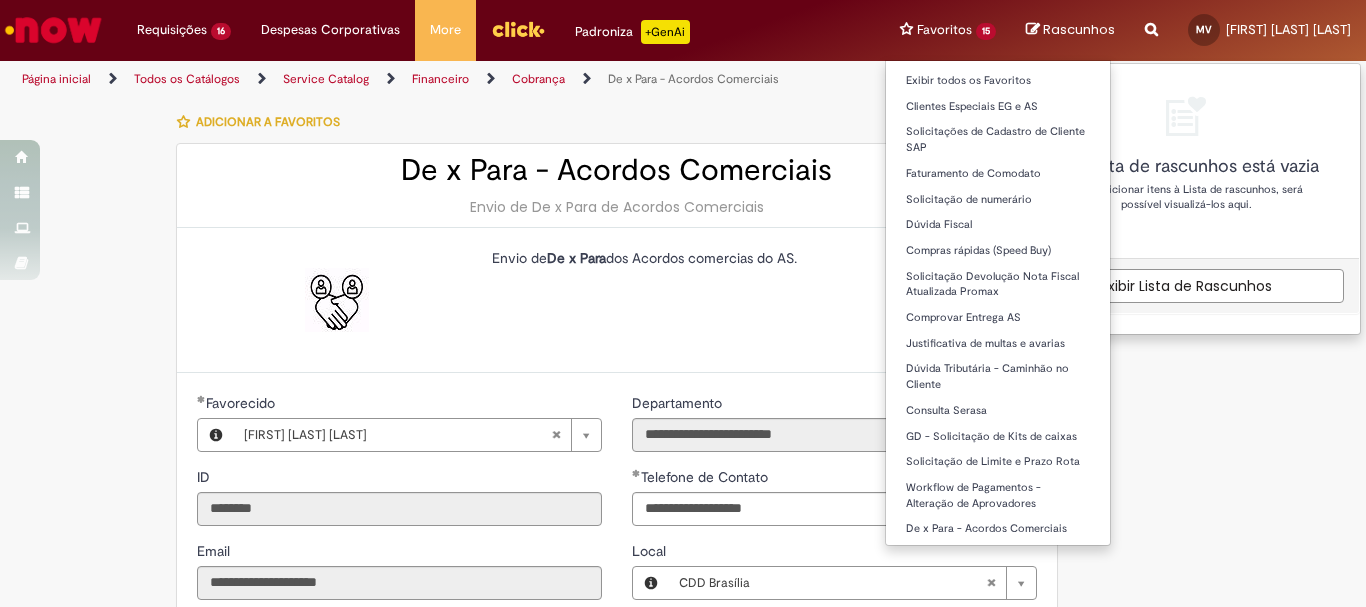 click on "Favoritos   15
Exibir todos os Favoritos
Clientes Especiais EG e AS
Solicitações de Cadastro de Cliente SAP
Faturamento de Comodato
Solicitação de numerário
Dúvida Fiscal
Compras rápidas (Speed Buy)
Solicitação Devolução Nota Fiscal Atualizada Promax
Comprovar Entrega AS
Justificativa de multas e avarias
Dúvida Tributária - Caminhão no Cliente
Consulta Serasa
GD - Solicitação de Kits de caixas
Solicitação de Limite e Prazo Rota
Workflow de Pagamentos - Alteração de Aprovadores
De x Para - Acordos Comerciais" at bounding box center (948, 30) 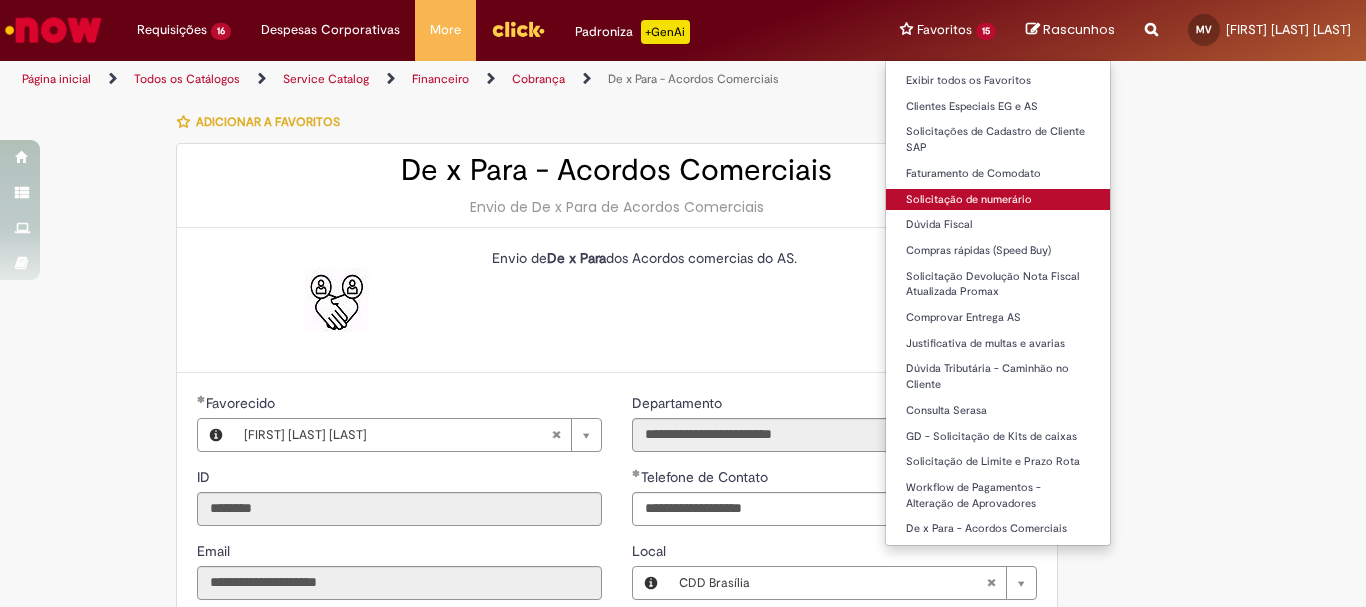 click on "Solicitação de numerário" at bounding box center [998, 200] 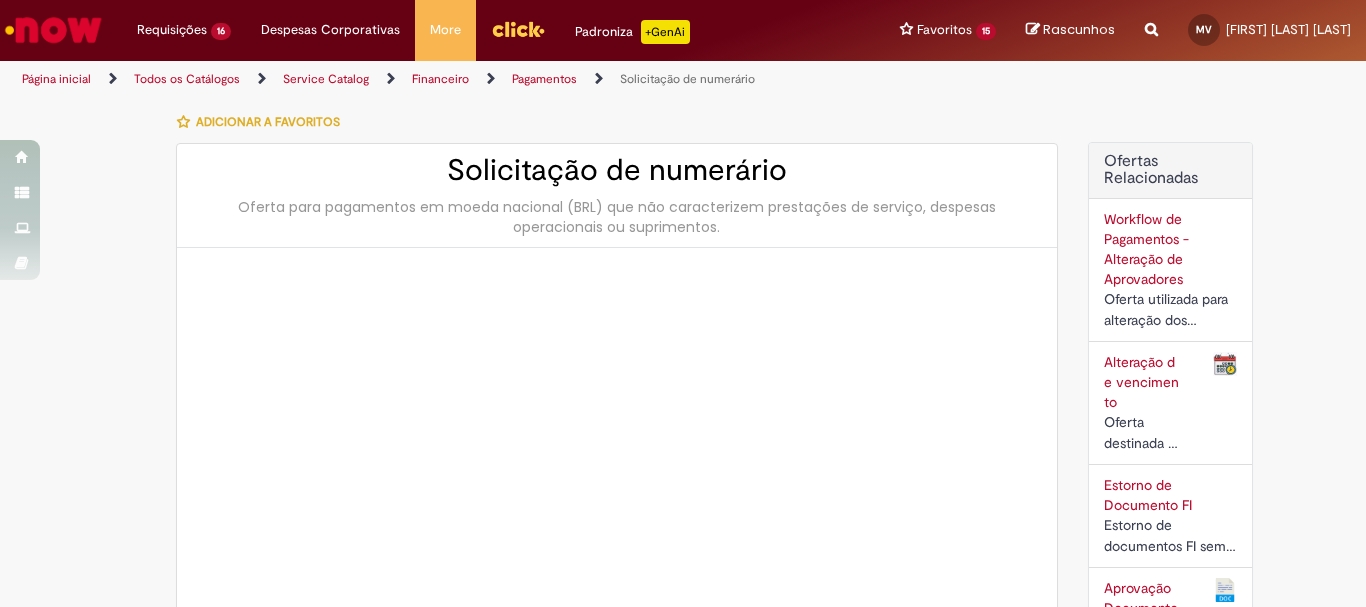 type on "********" 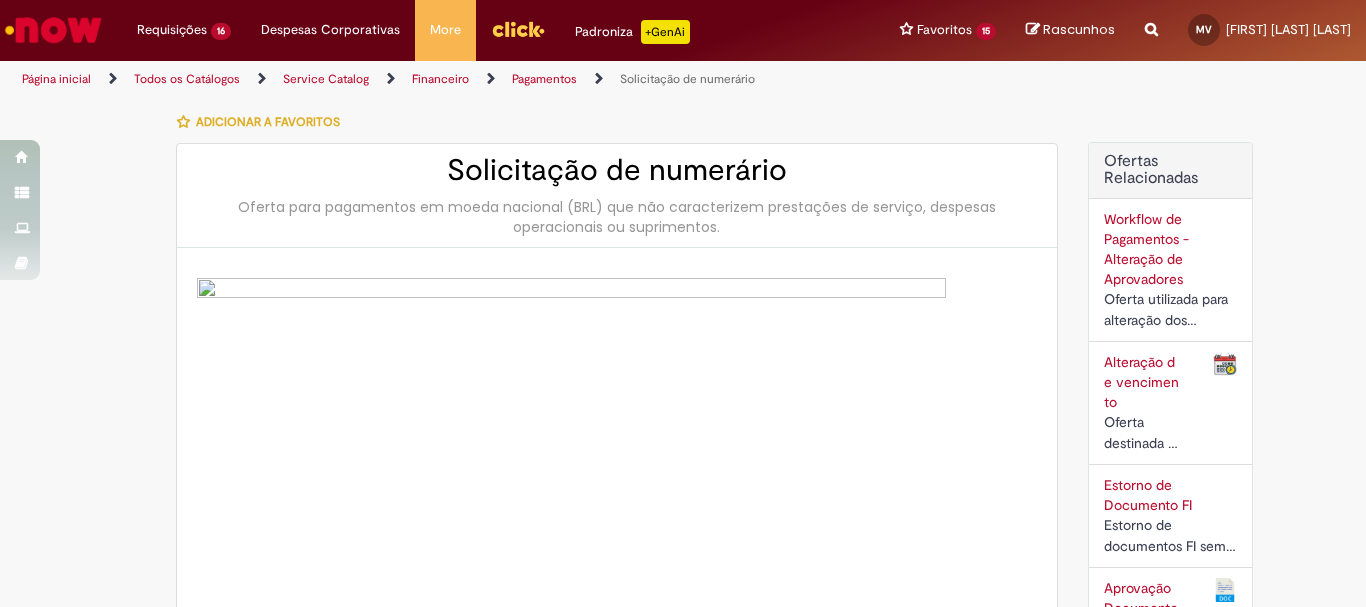 type on "**********" 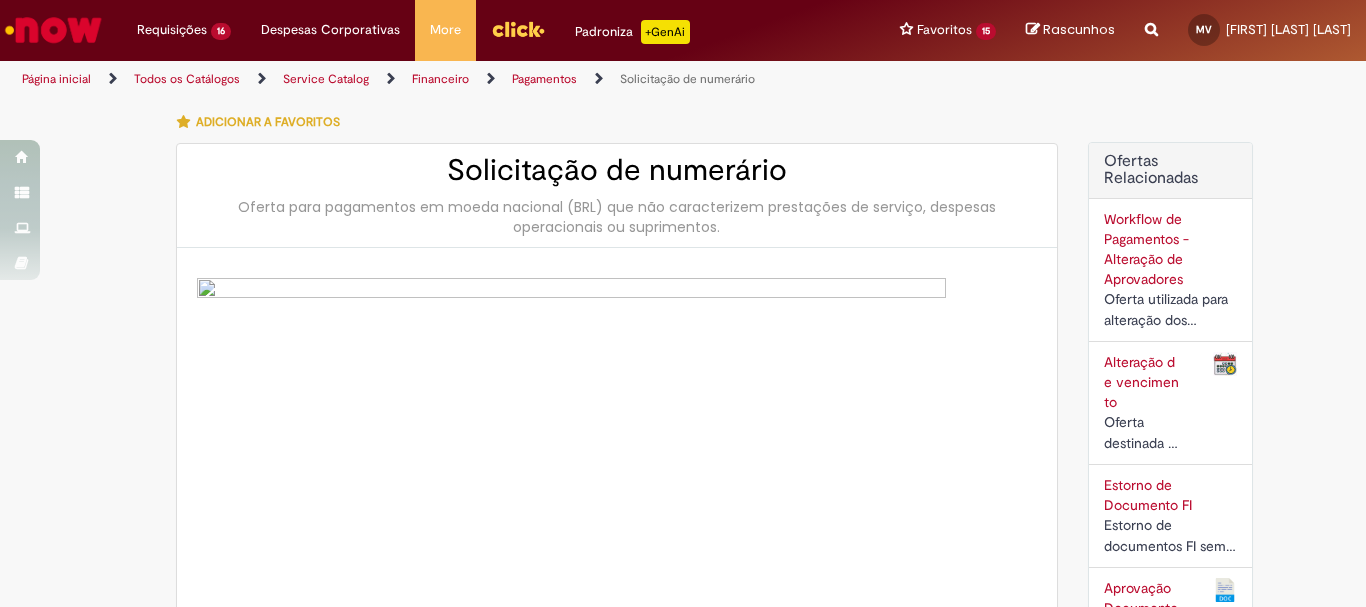 type on "**********" 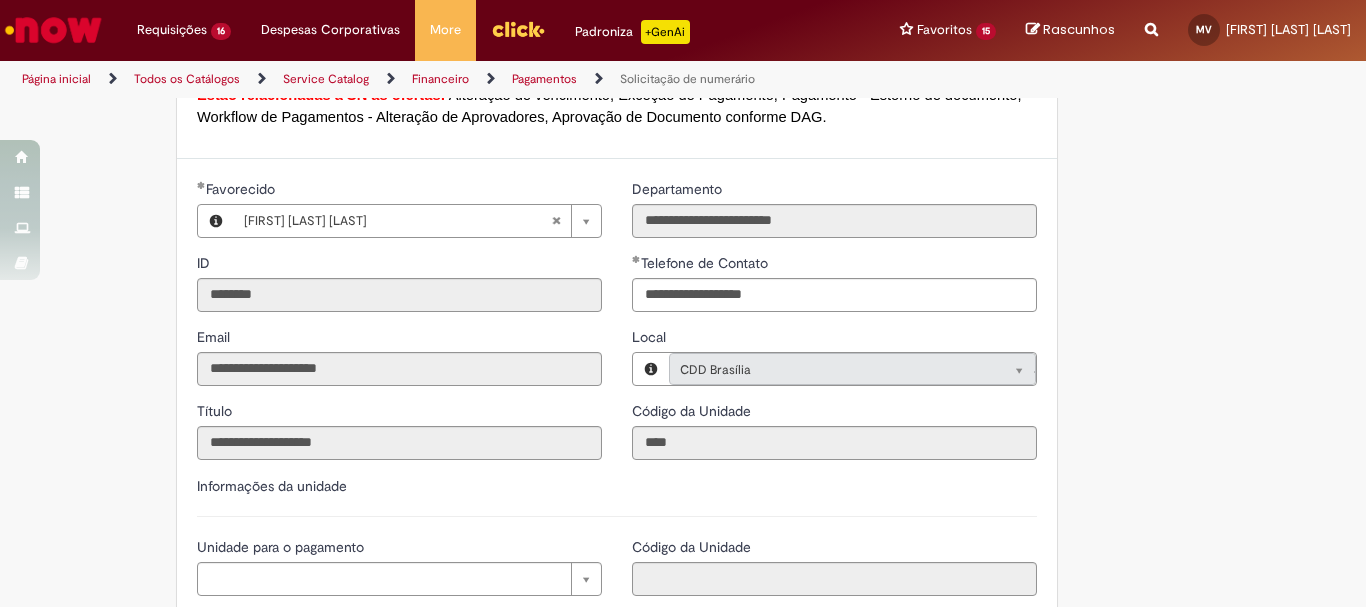 scroll, scrollTop: 1900, scrollLeft: 0, axis: vertical 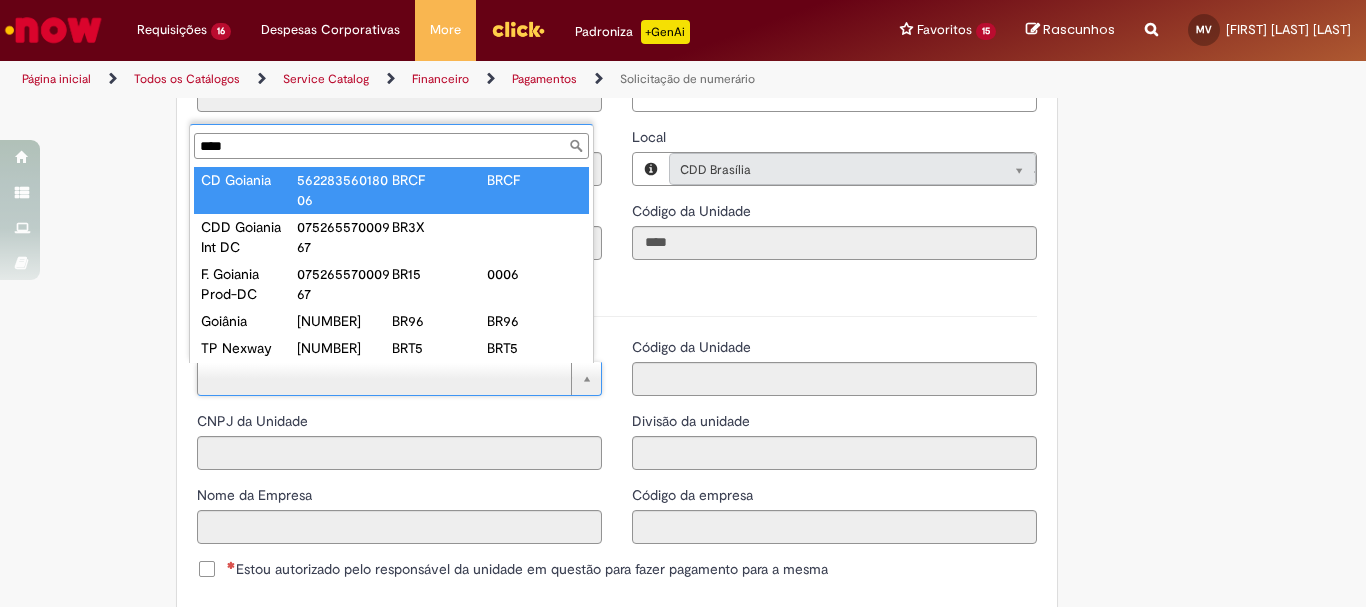 type on "****" 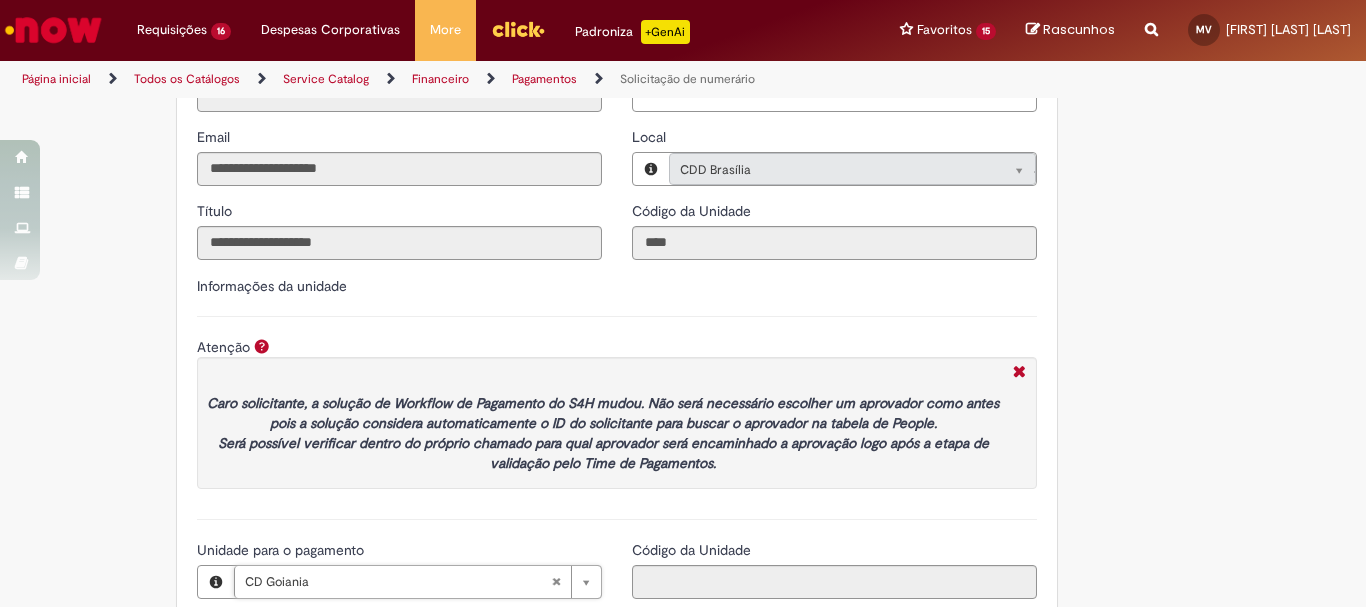 type on "**********" 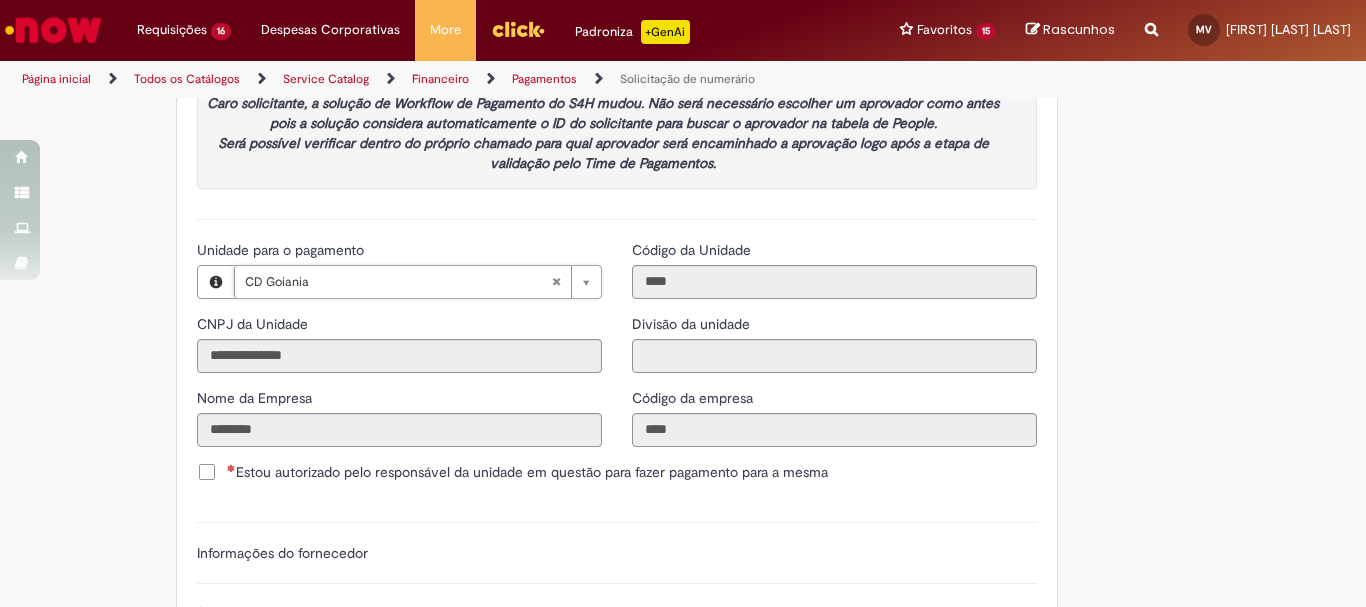scroll, scrollTop: 2400, scrollLeft: 0, axis: vertical 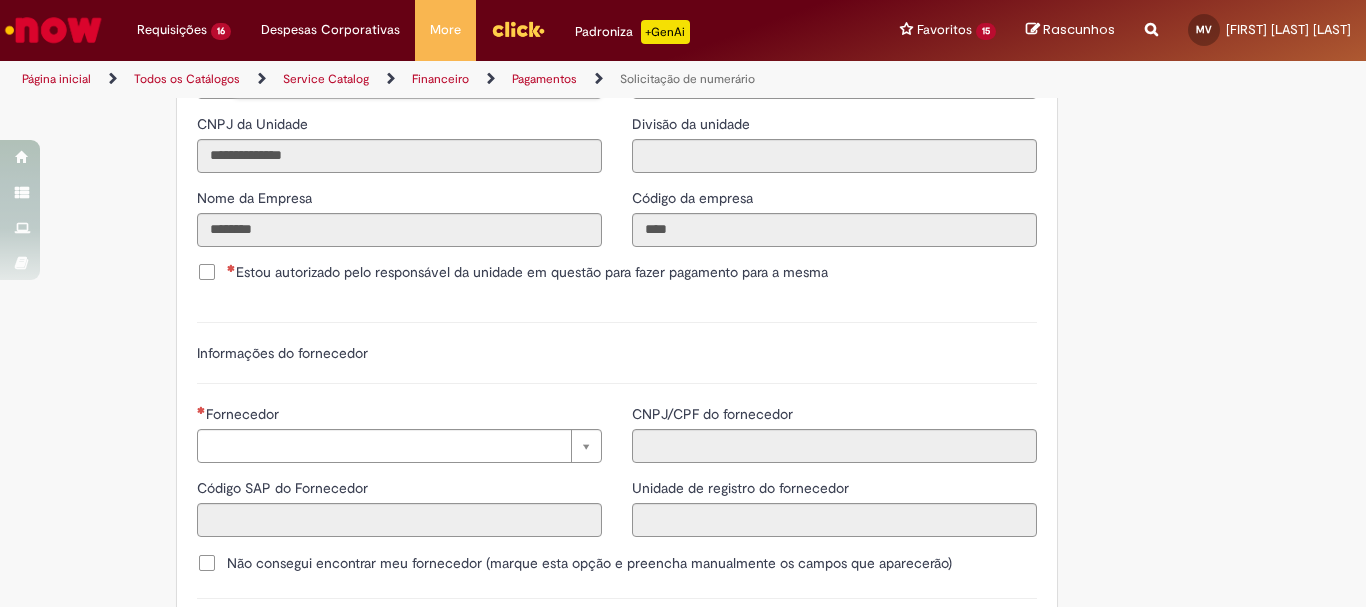 click on "Estou autorizado pelo responsável da unidade em questão para fazer pagamento para a mesma" at bounding box center (527, 272) 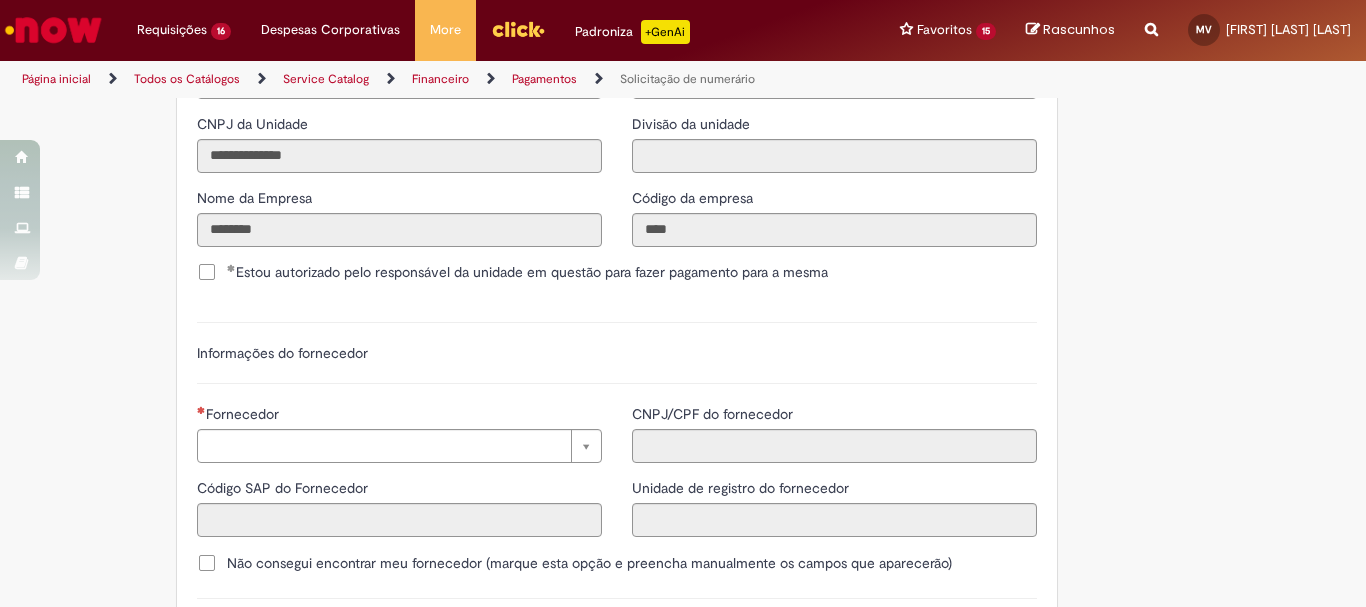 scroll, scrollTop: 2600, scrollLeft: 0, axis: vertical 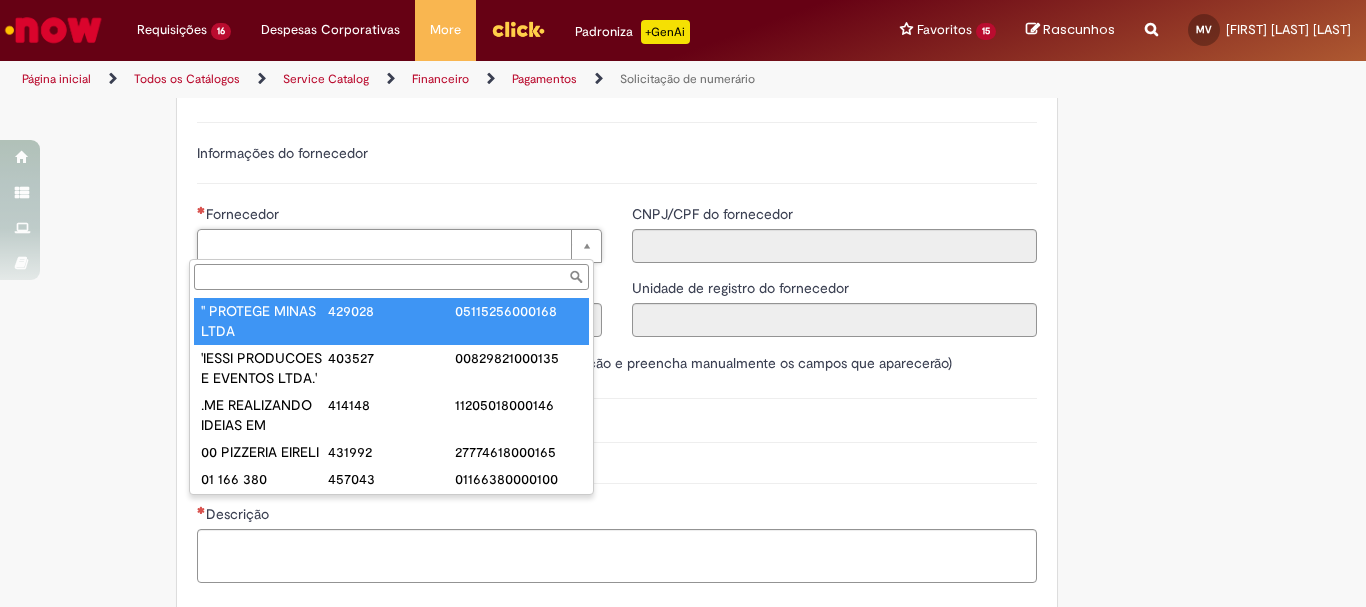 click on "Fornecedor" at bounding box center [391, 277] 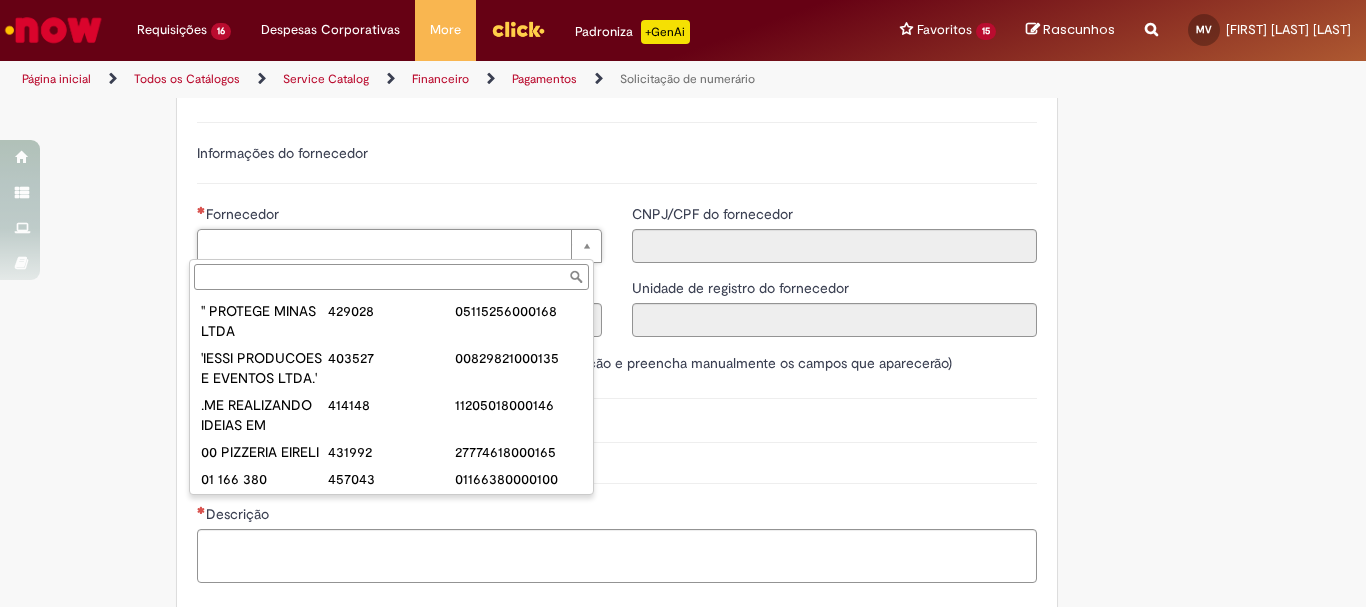 click on "Fornecedor" at bounding box center [391, 277] 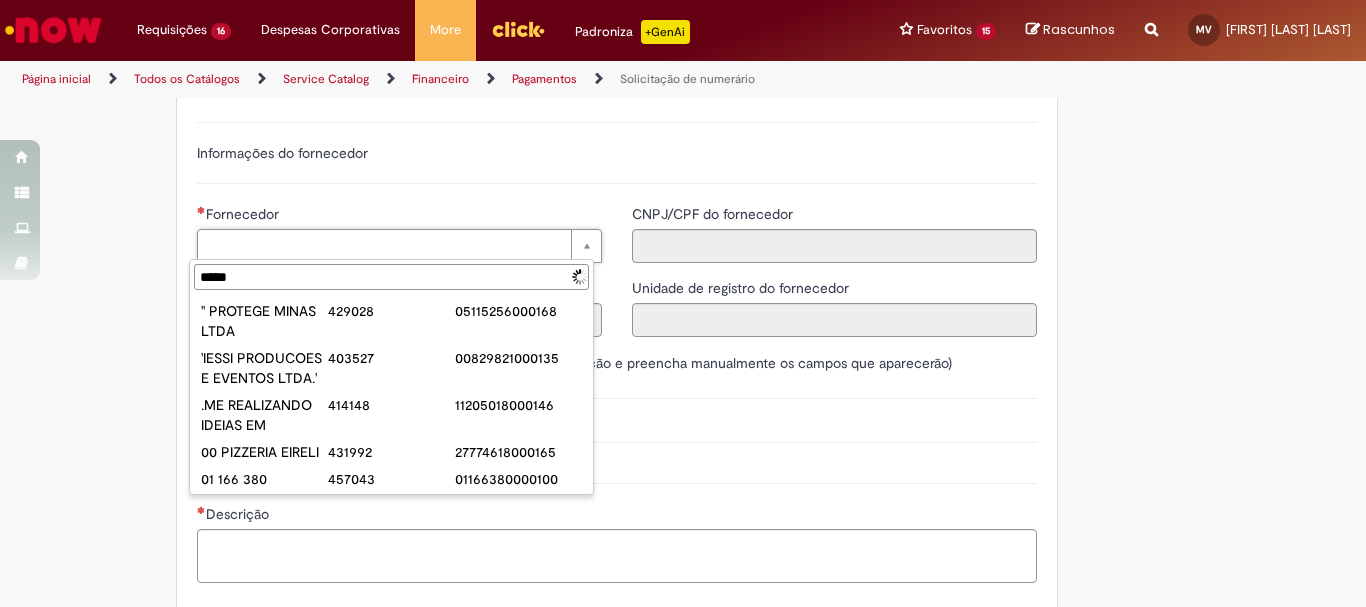 type on "******" 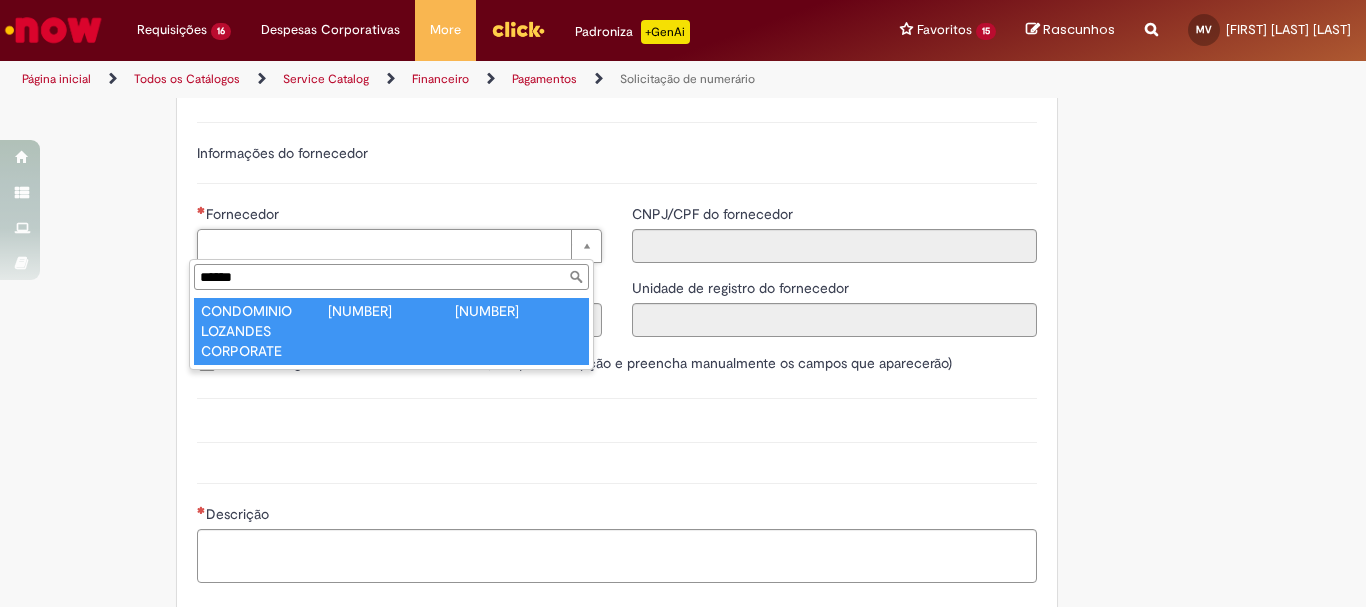 type on "**********" 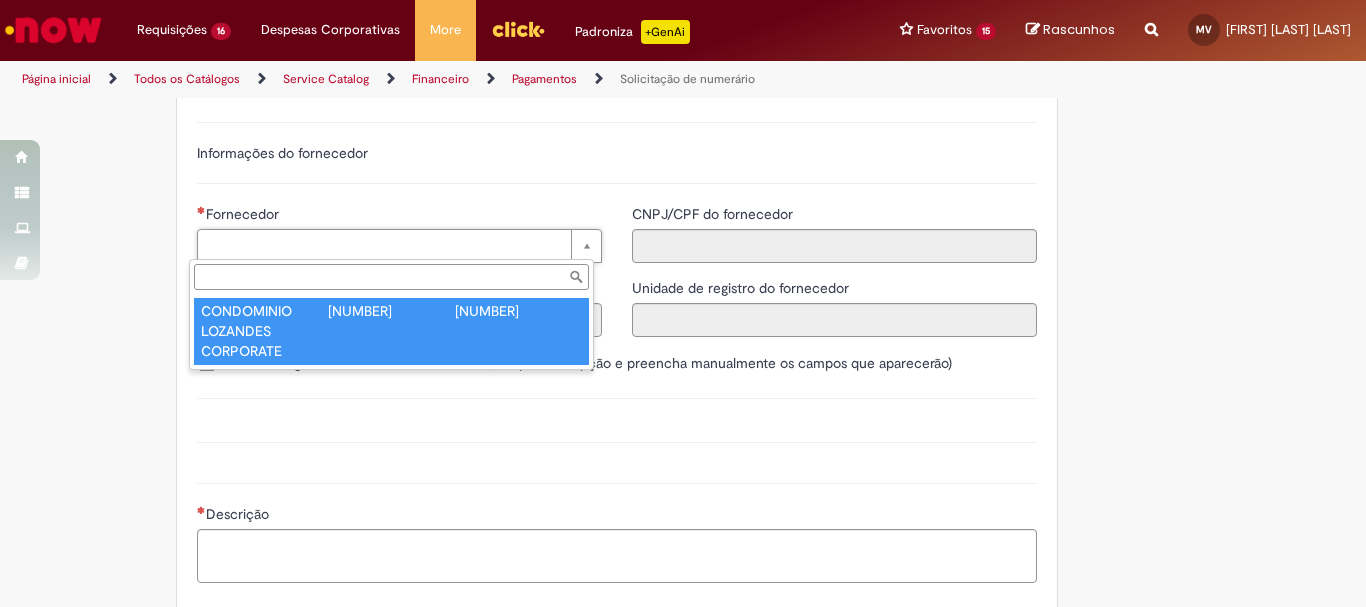 type on "******" 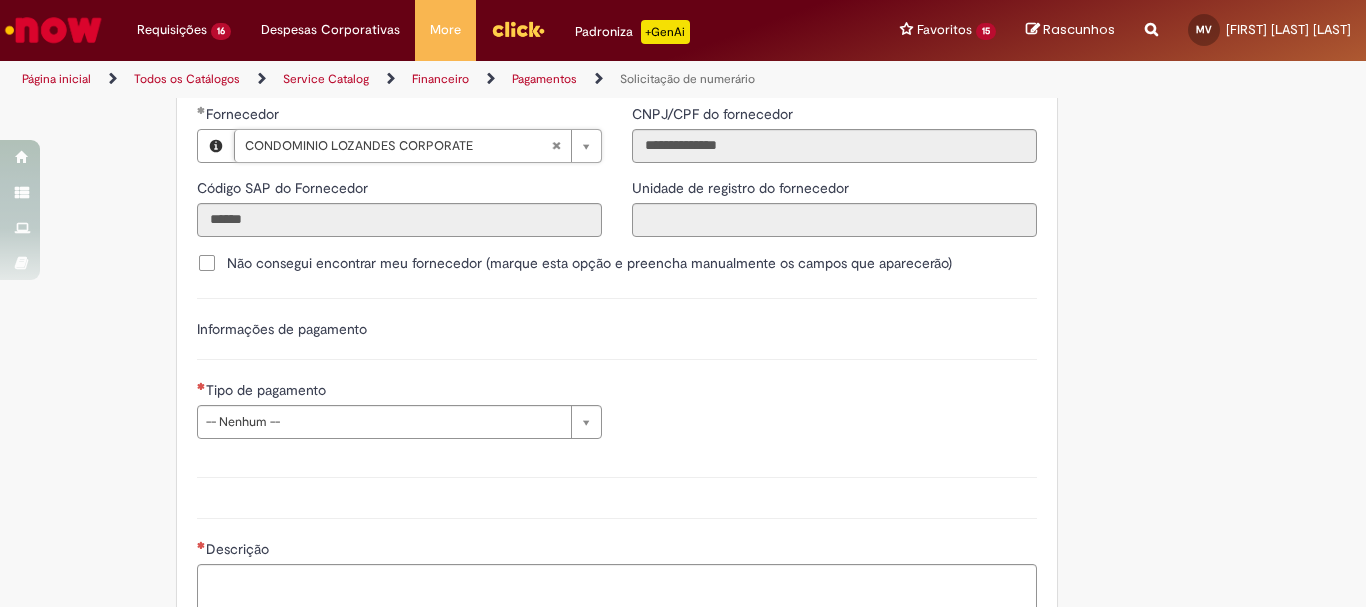 scroll, scrollTop: 2800, scrollLeft: 0, axis: vertical 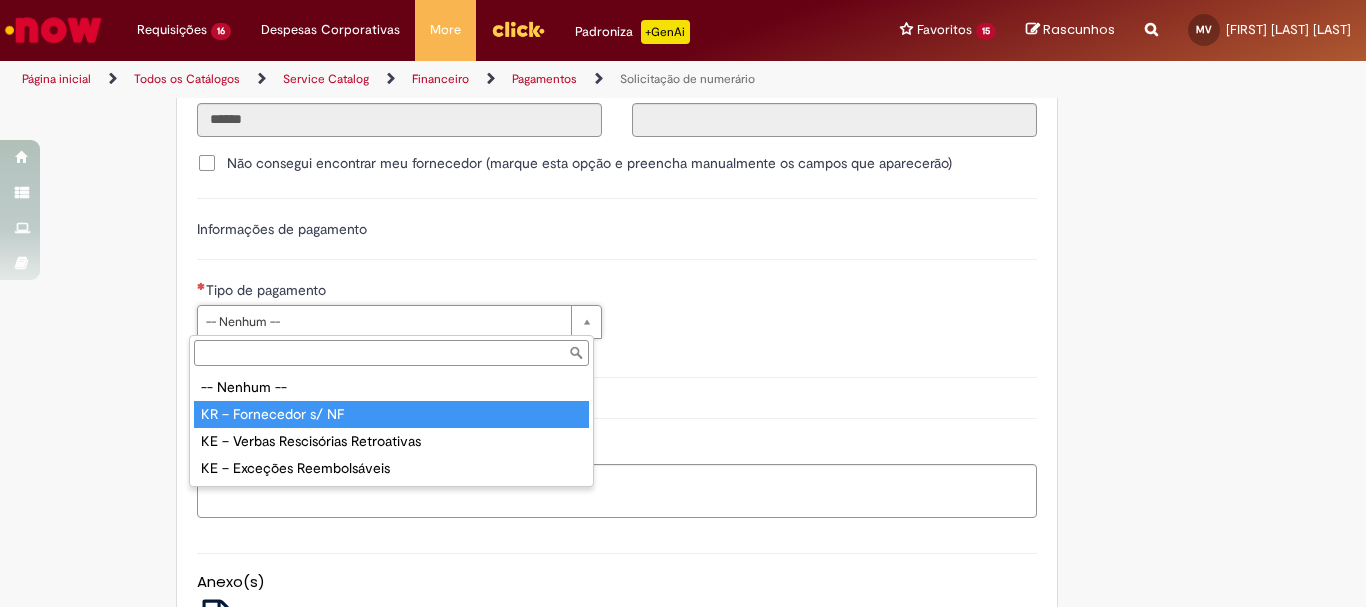 type on "**********" 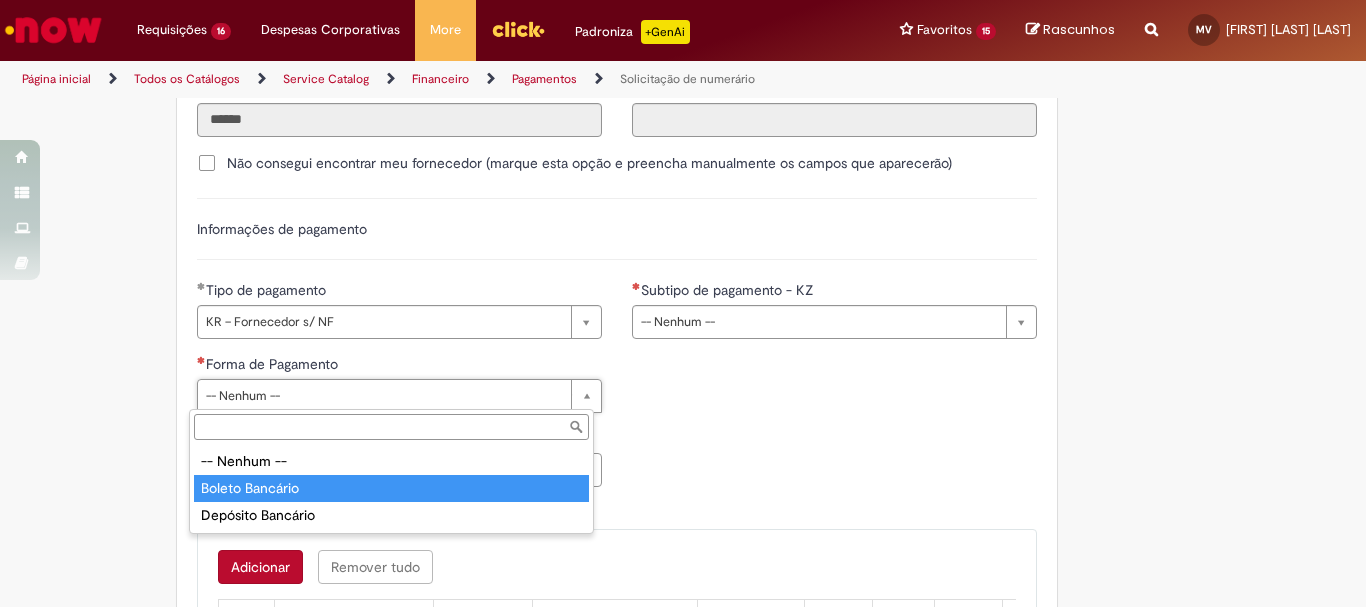 type on "**********" 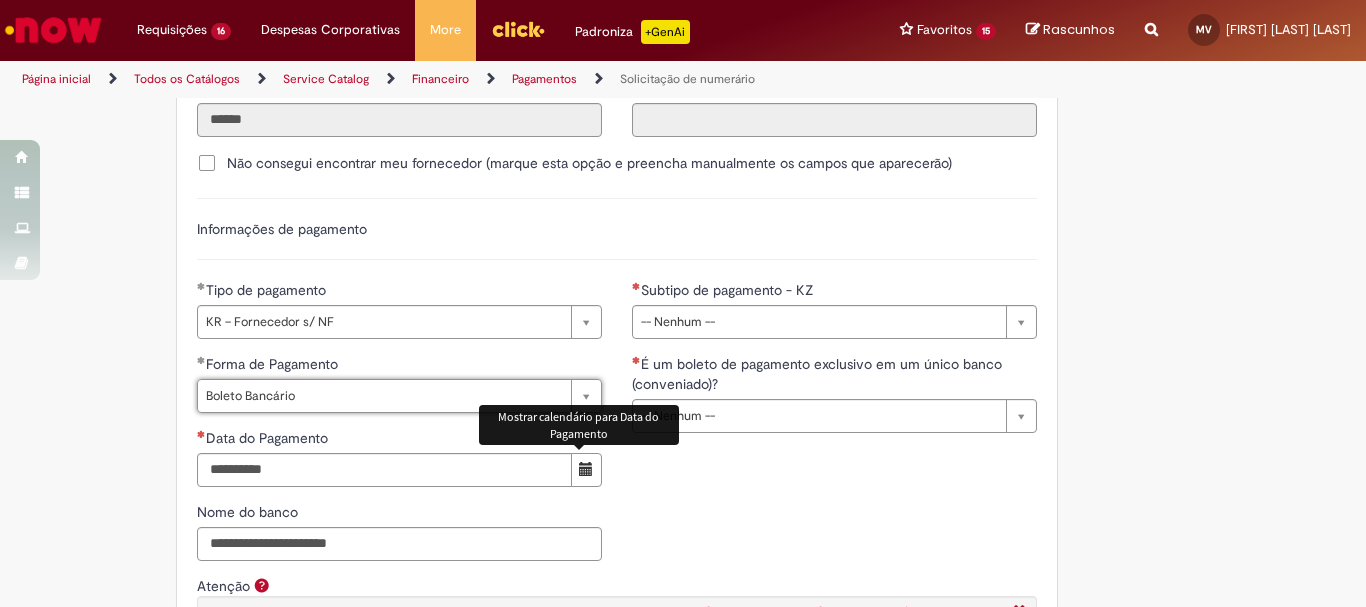 scroll, scrollTop: 2900, scrollLeft: 0, axis: vertical 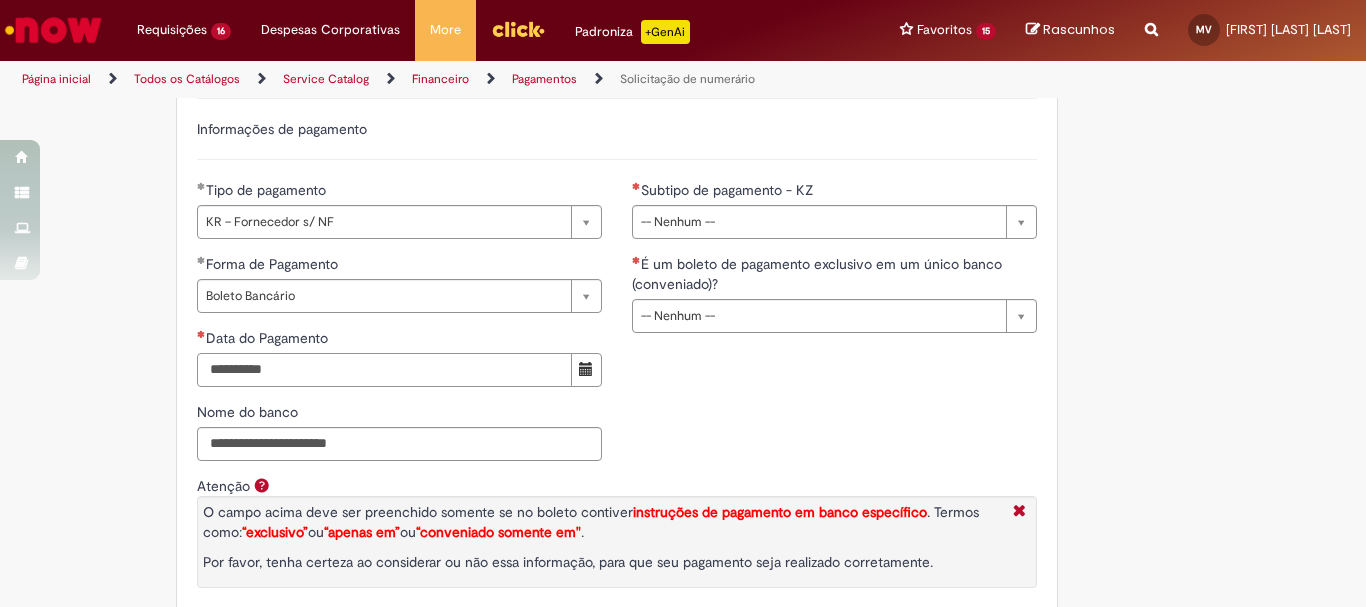 click on "Data do Pagamento" at bounding box center (384, 370) 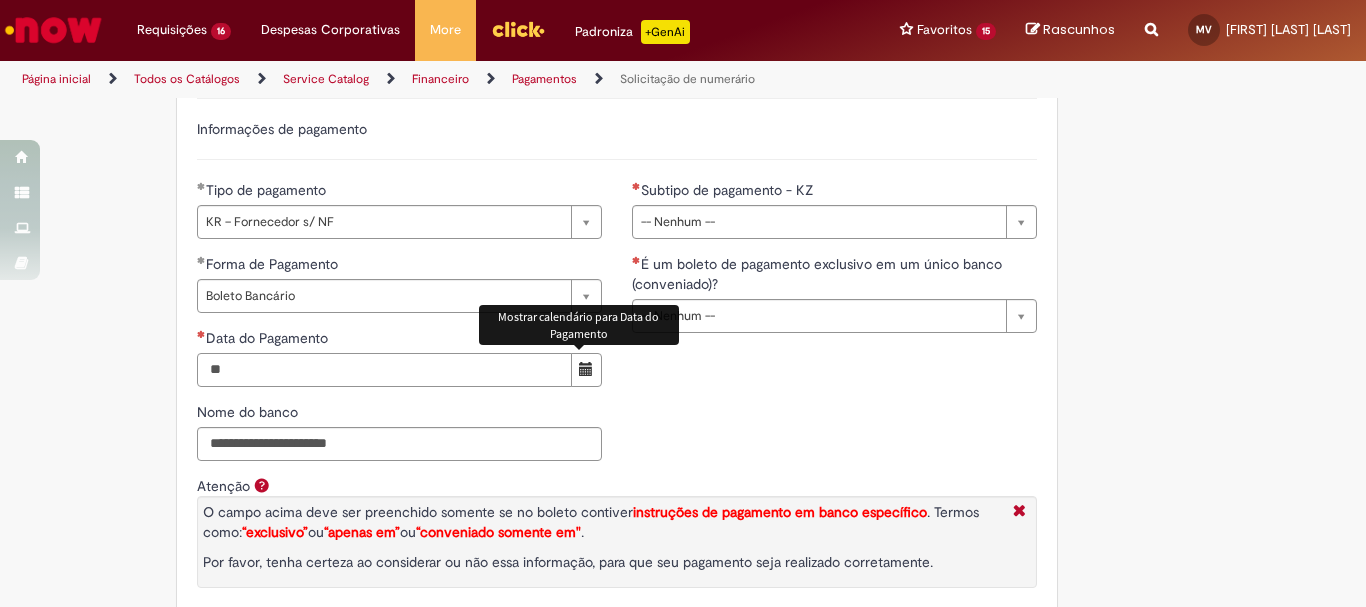 type on "**" 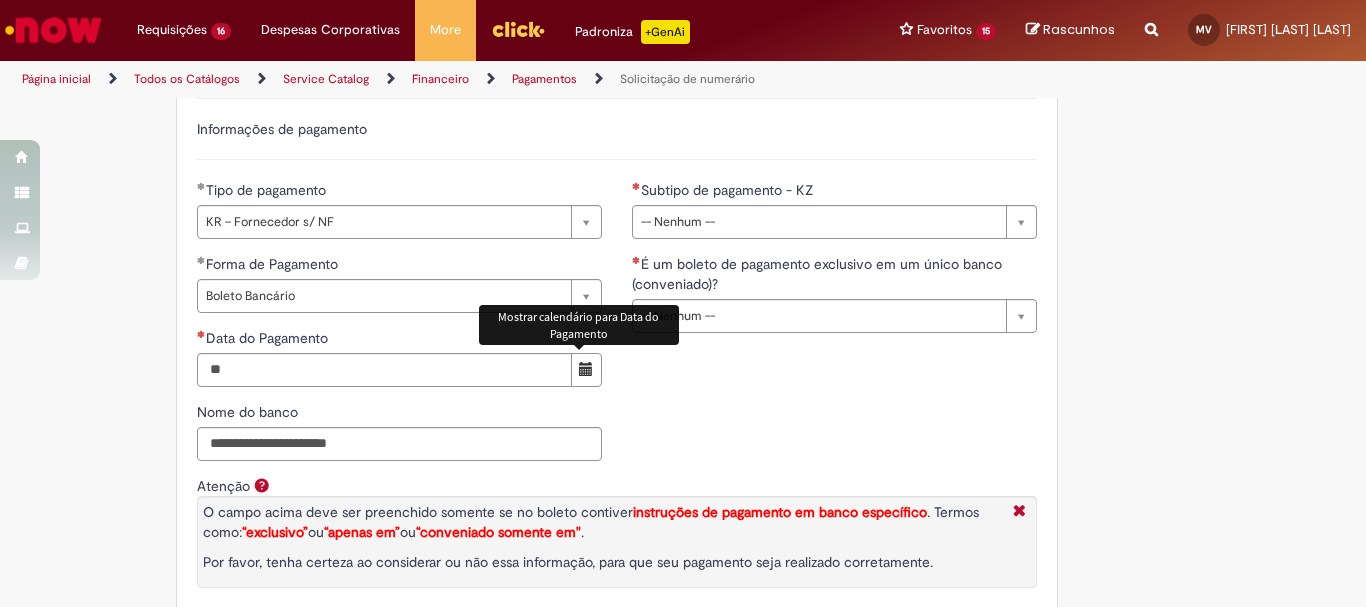 click at bounding box center [586, 369] 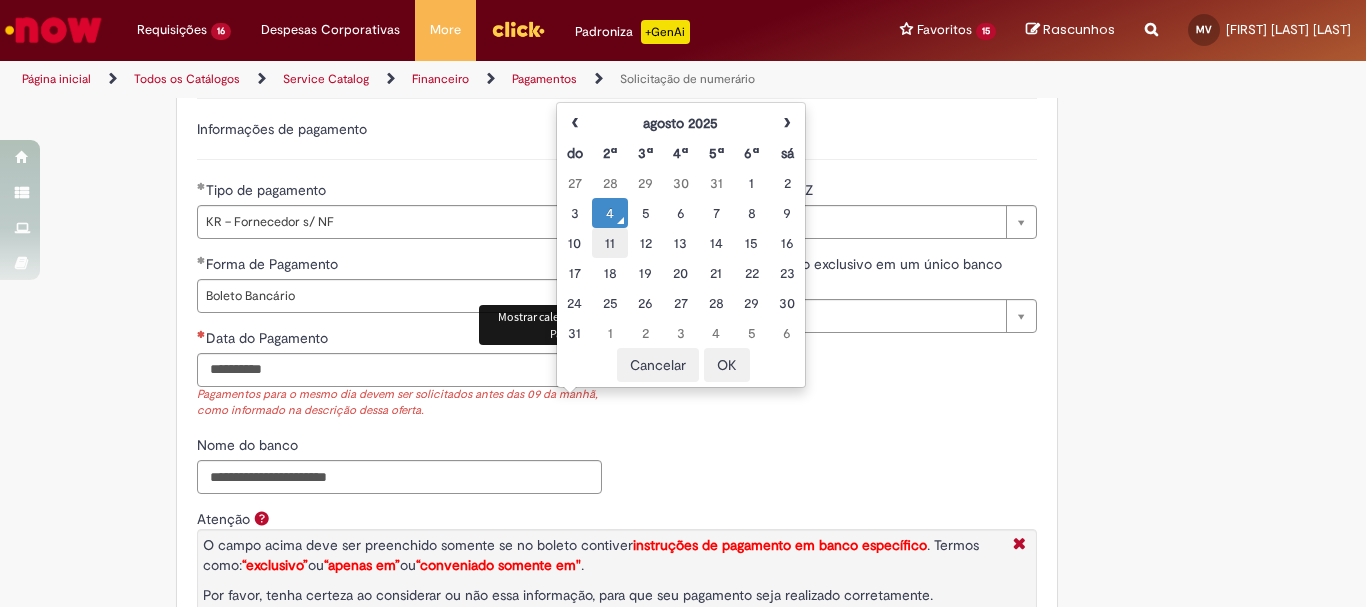 click on "11" at bounding box center (609, 243) 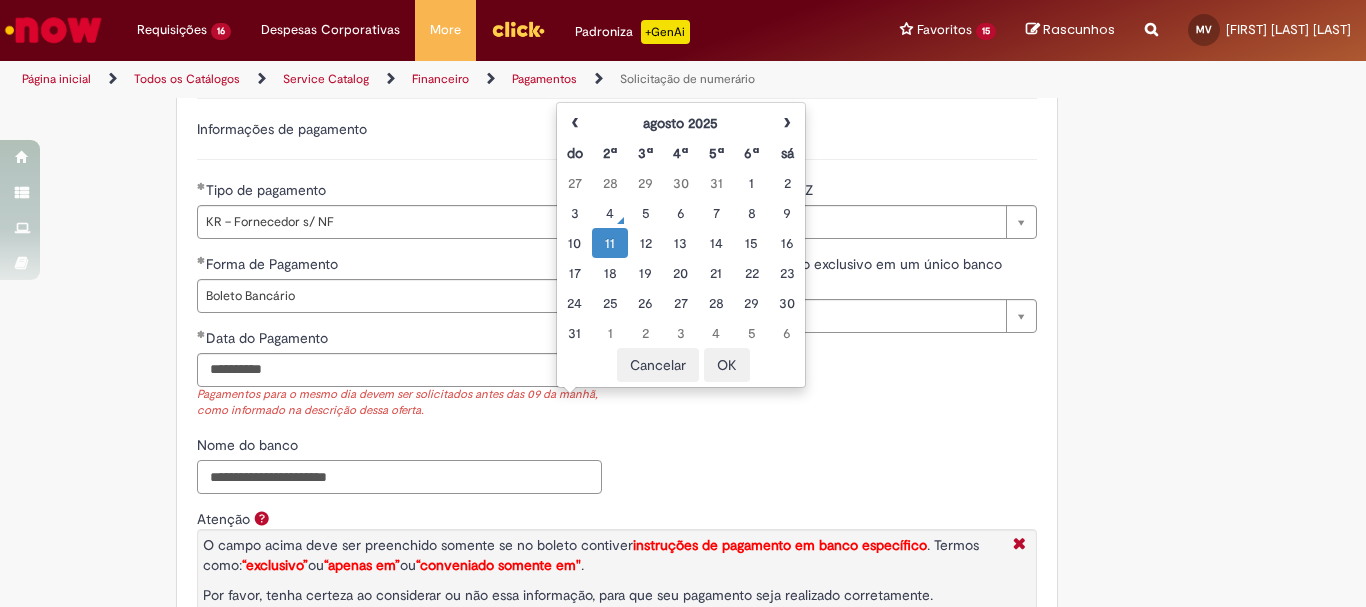 click on "**********" at bounding box center [617, 370] 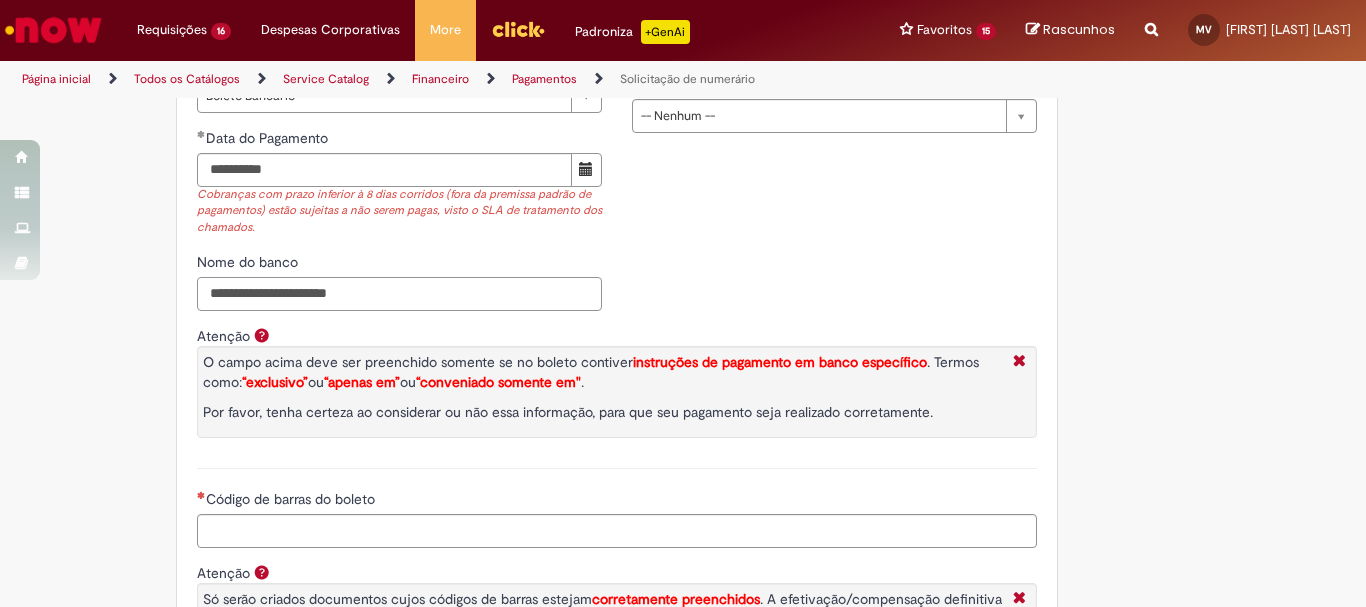 scroll, scrollTop: 2900, scrollLeft: 0, axis: vertical 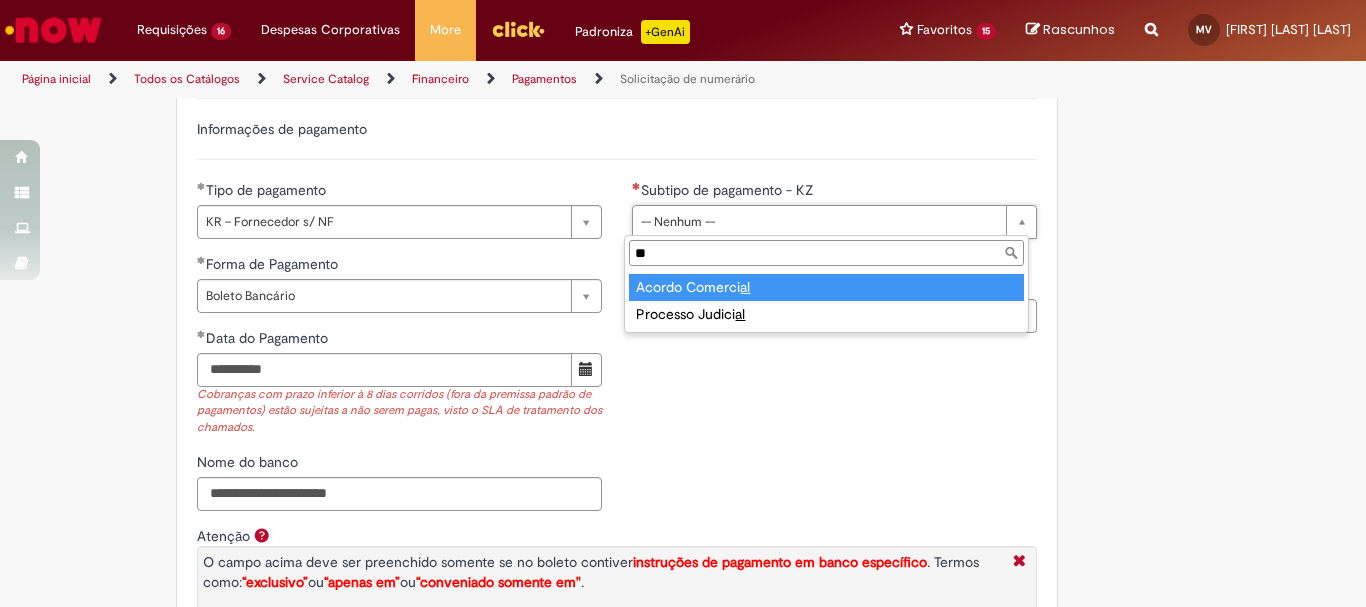 type on "*" 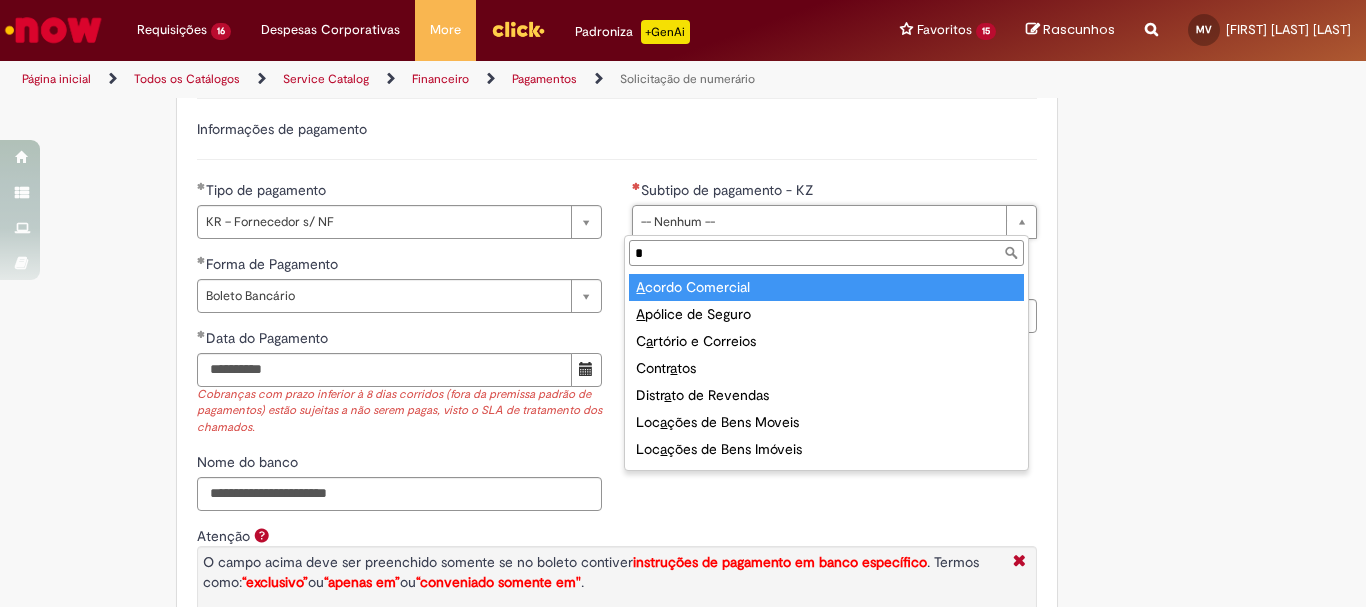 type 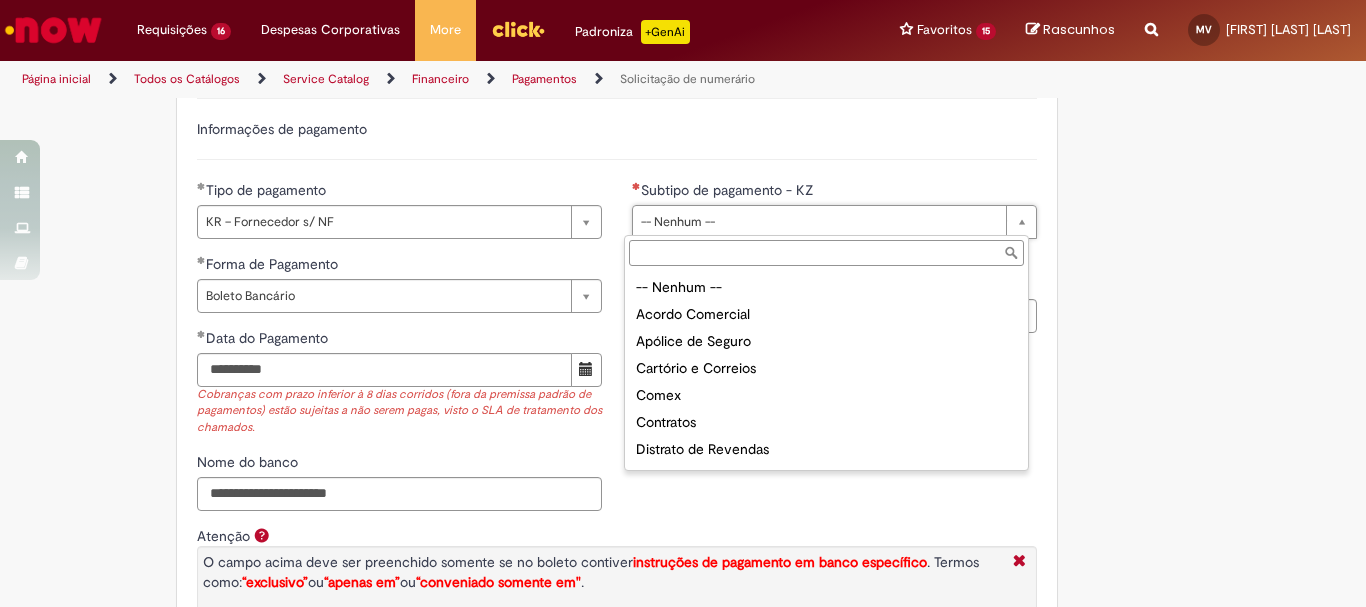 scroll, scrollTop: 100, scrollLeft: 0, axis: vertical 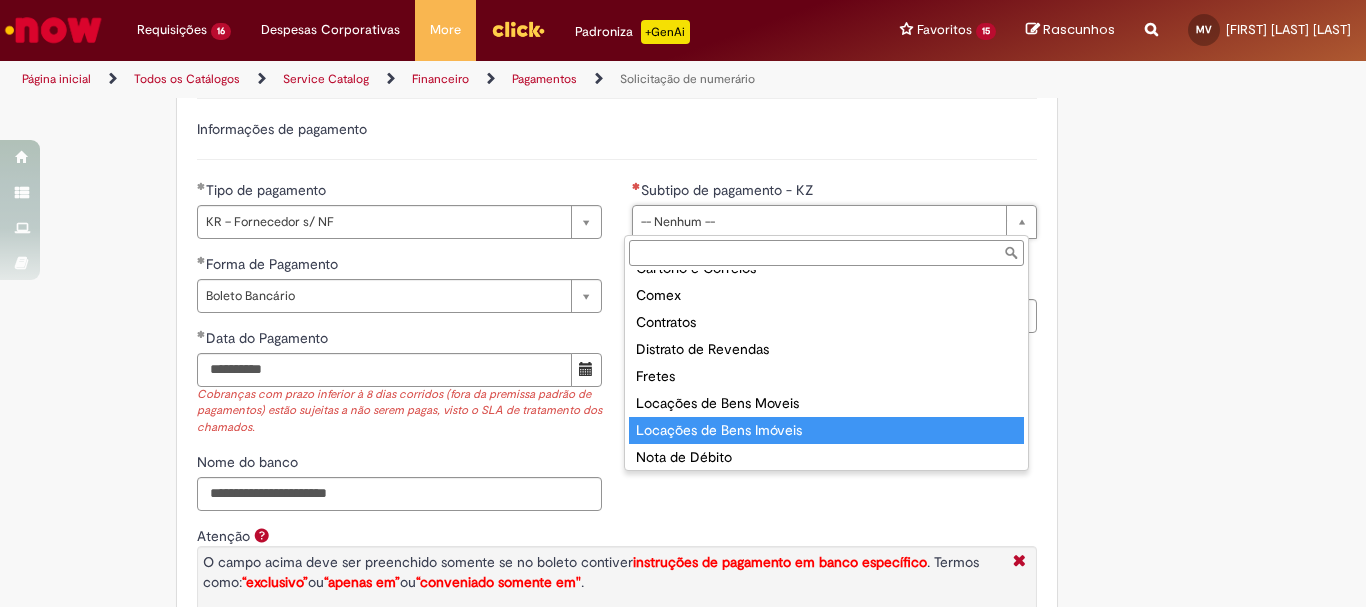 type on "**********" 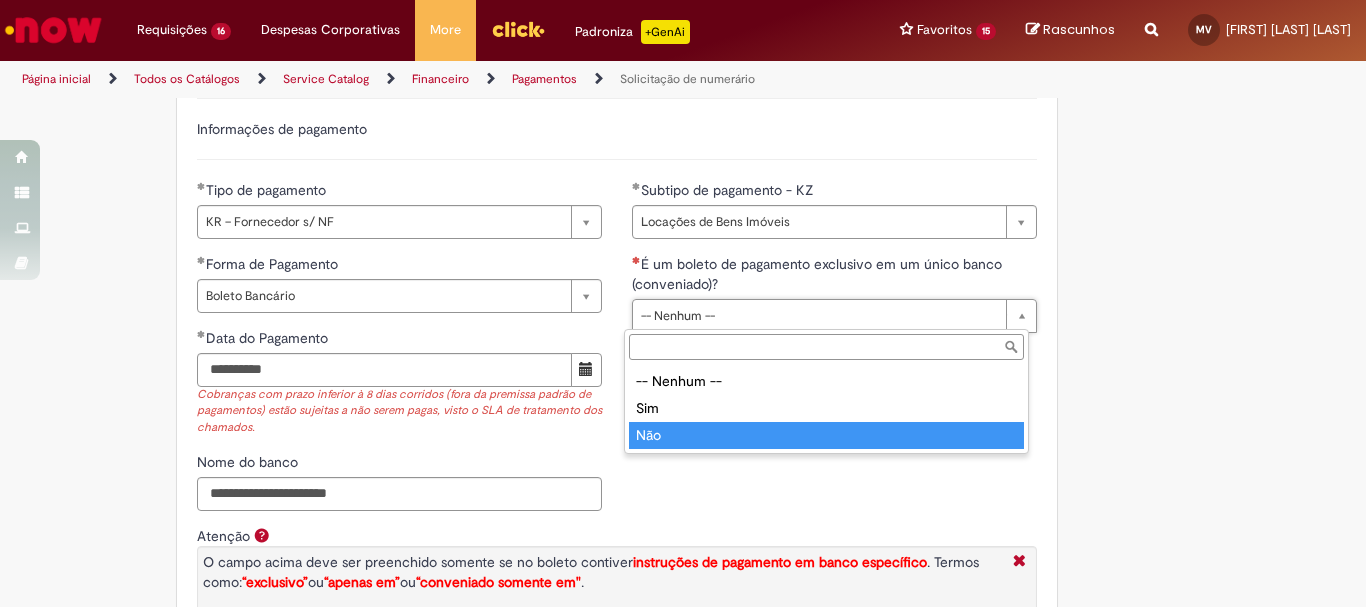 type on "***" 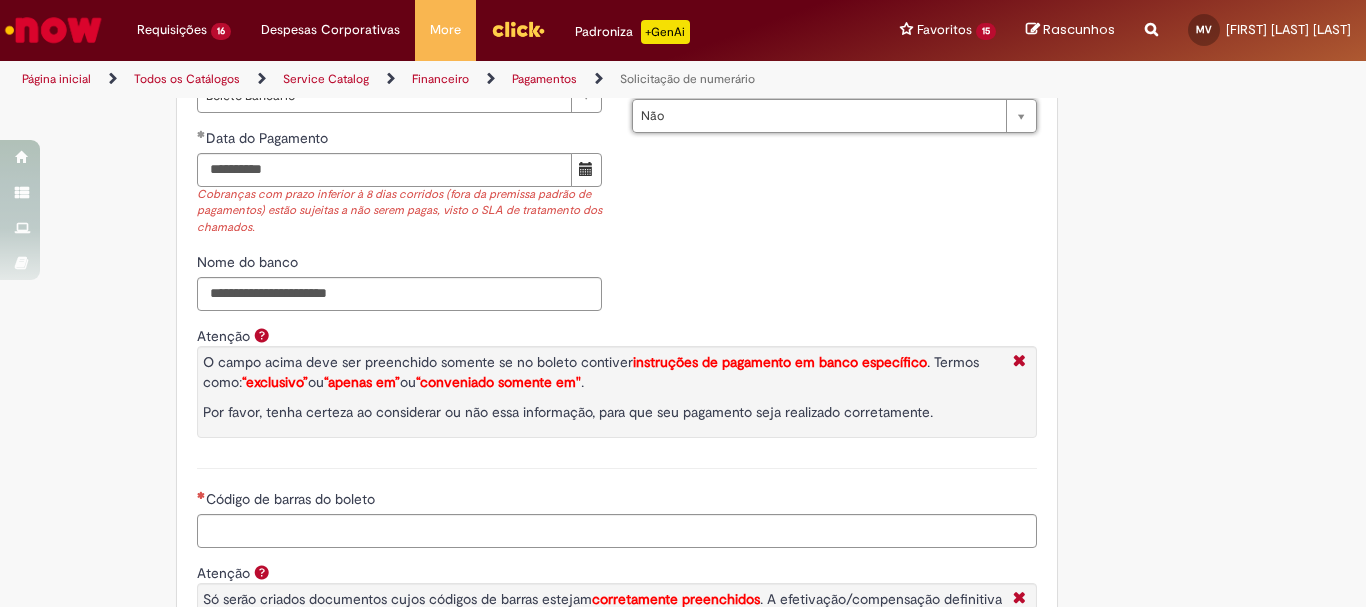 scroll, scrollTop: 3300, scrollLeft: 0, axis: vertical 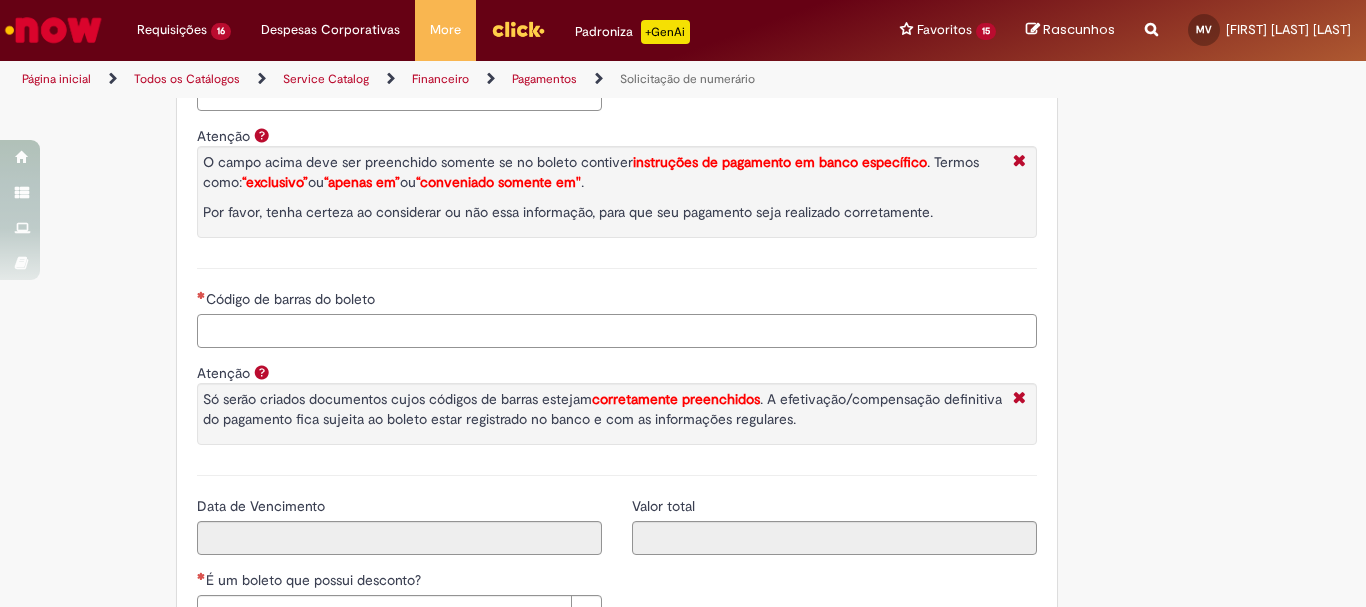 click on "Código de barras do boleto" at bounding box center (617, 331) 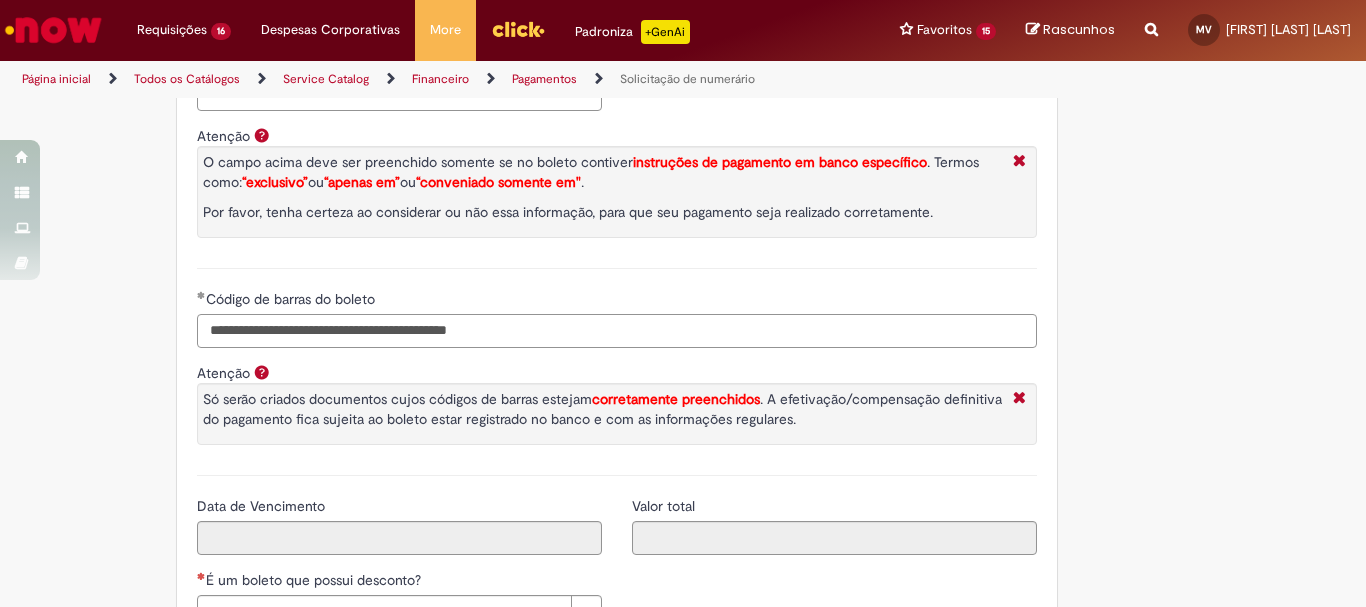 type on "**********" 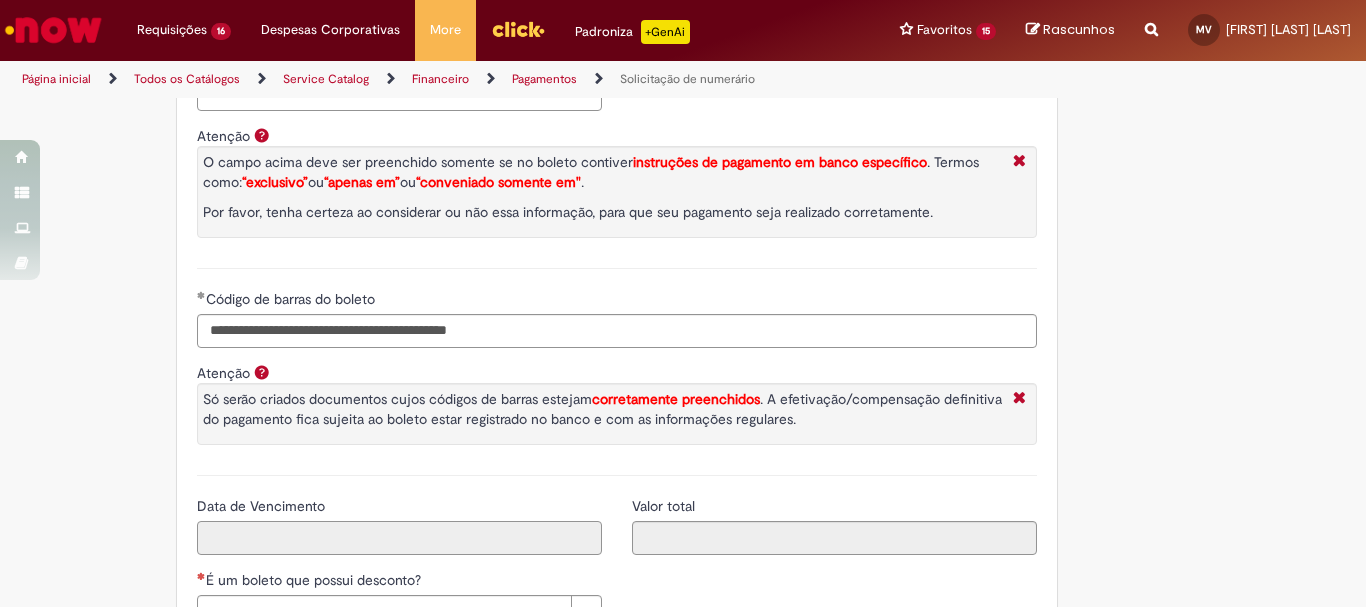 type on "********" 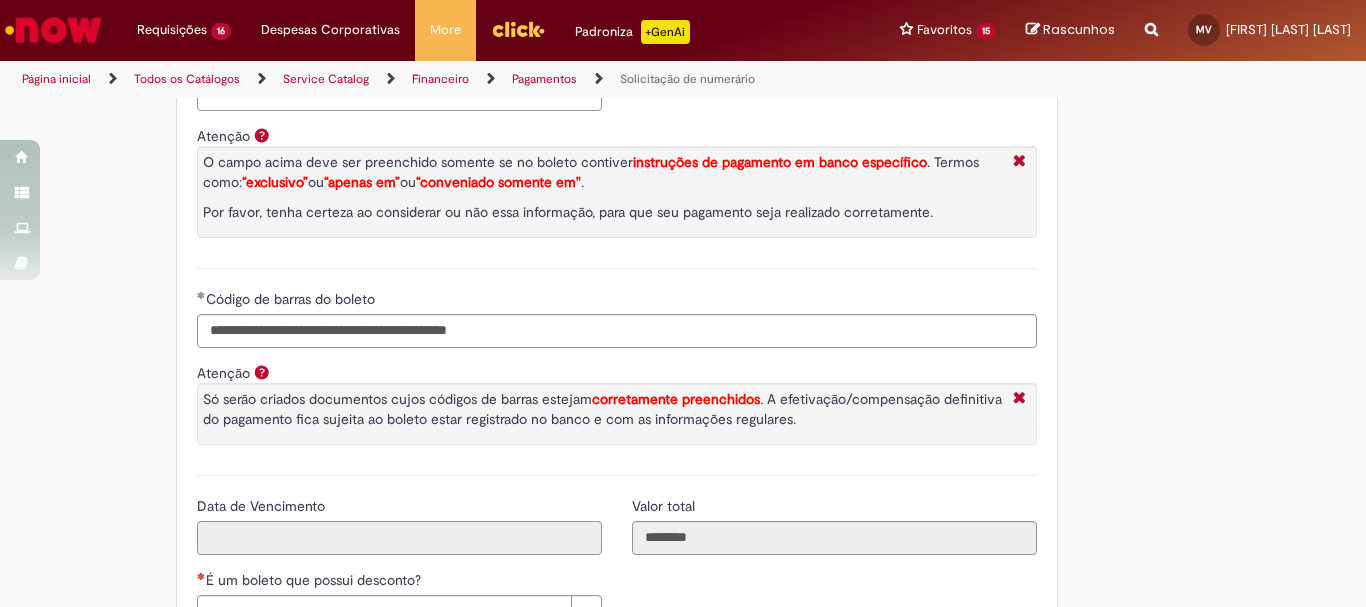 click on "Data de Vencimento" at bounding box center (399, 538) 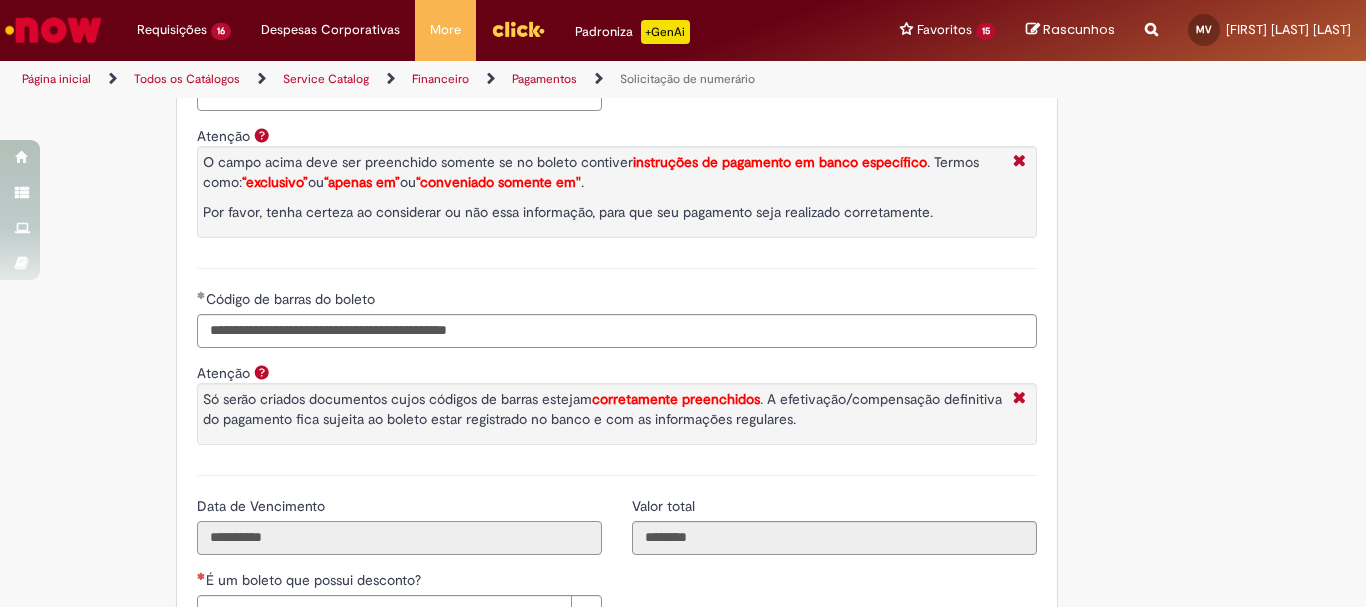 scroll, scrollTop: 3600, scrollLeft: 0, axis: vertical 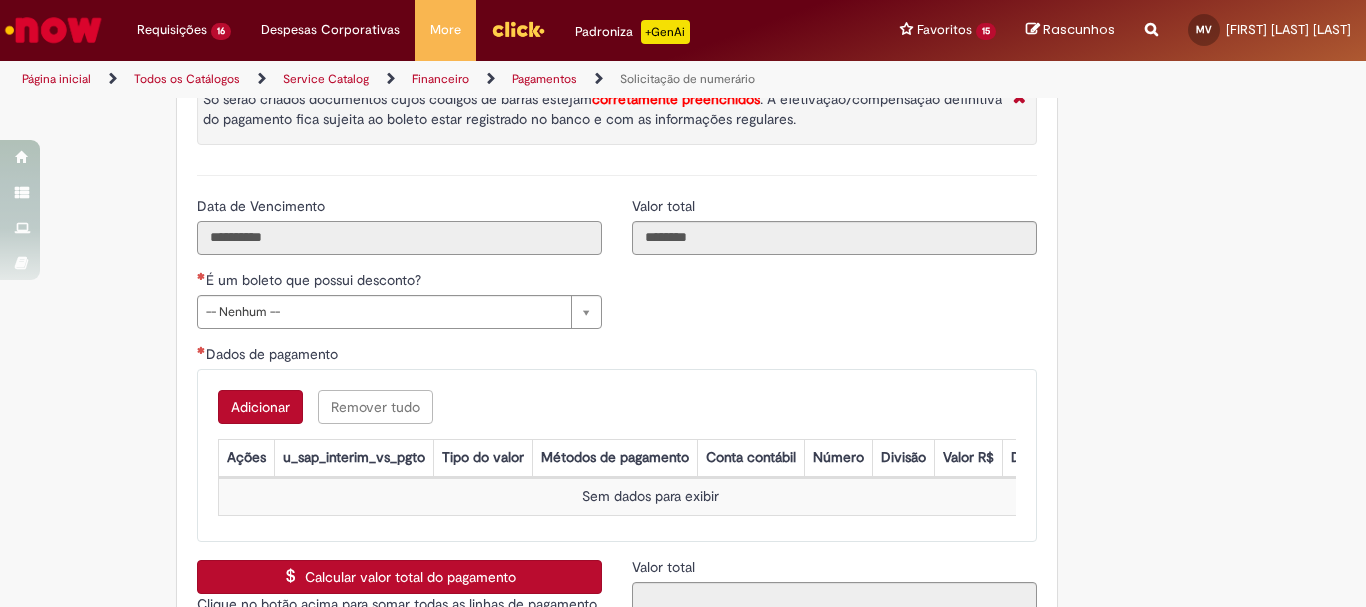 click on "**********" at bounding box center (399, 238) 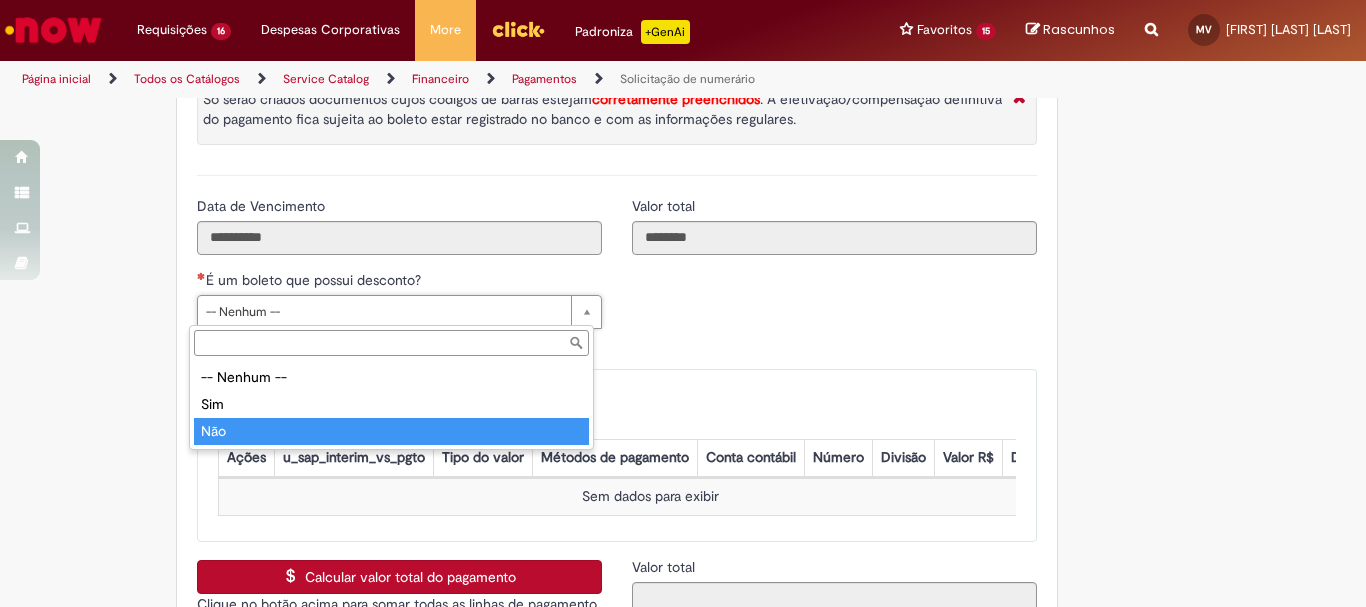 type on "***" 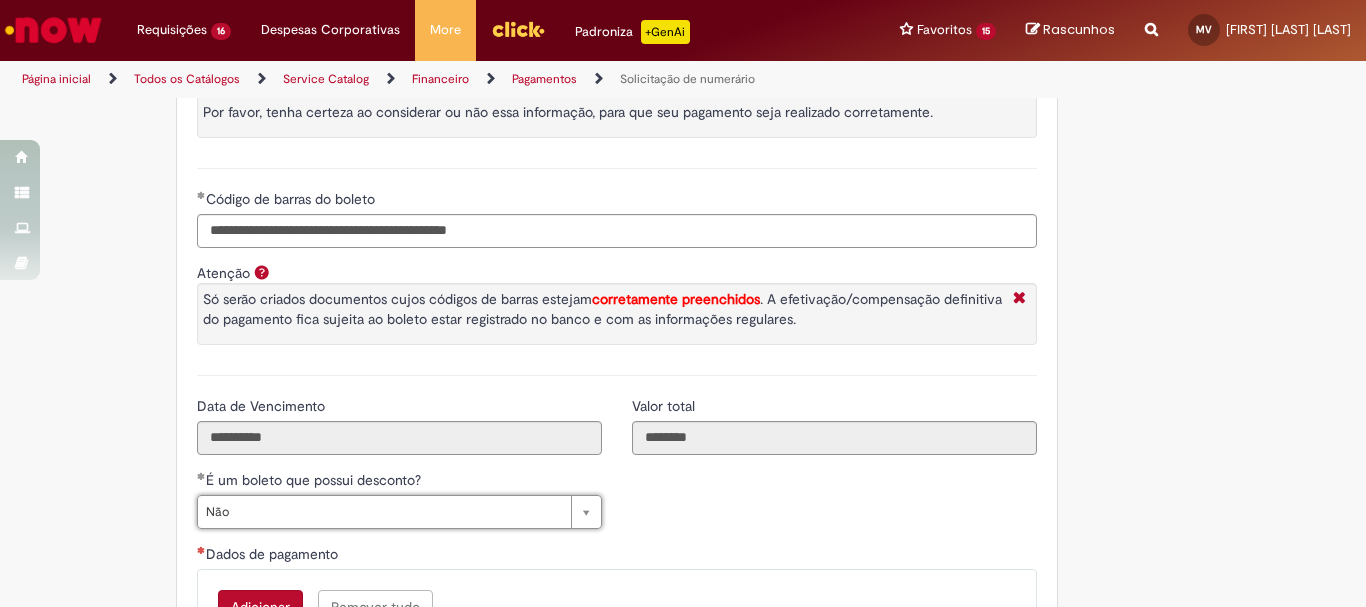 scroll, scrollTop: 3600, scrollLeft: 0, axis: vertical 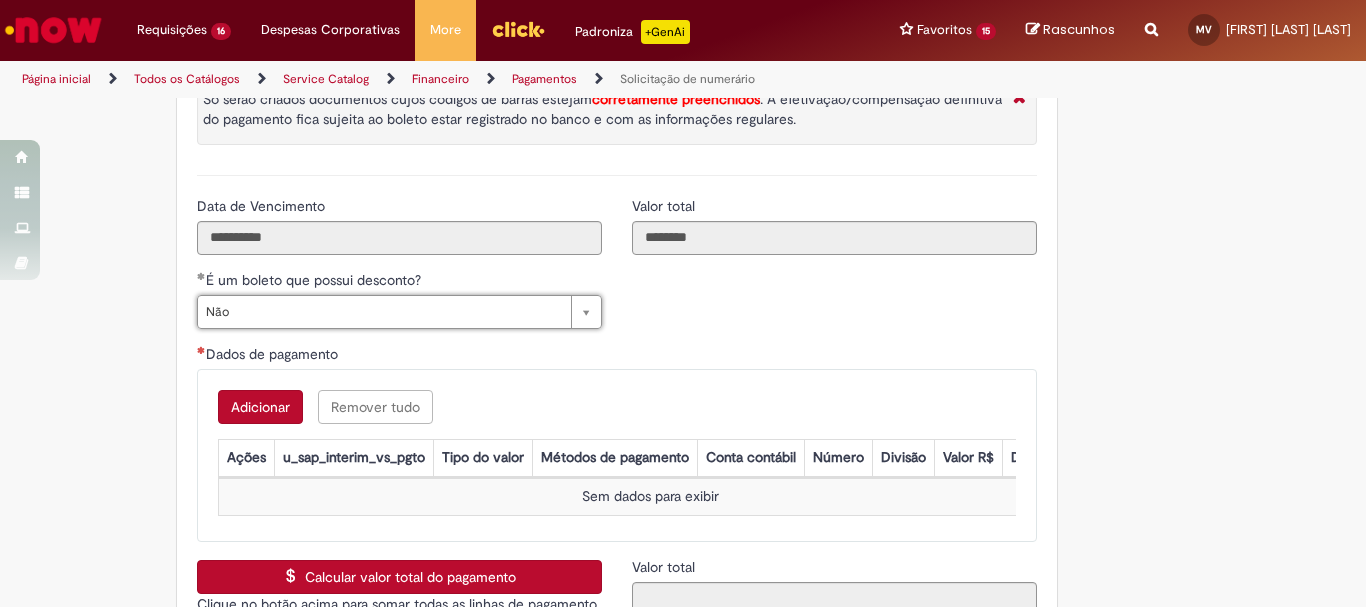 click on "Adicionar" at bounding box center [260, 407] 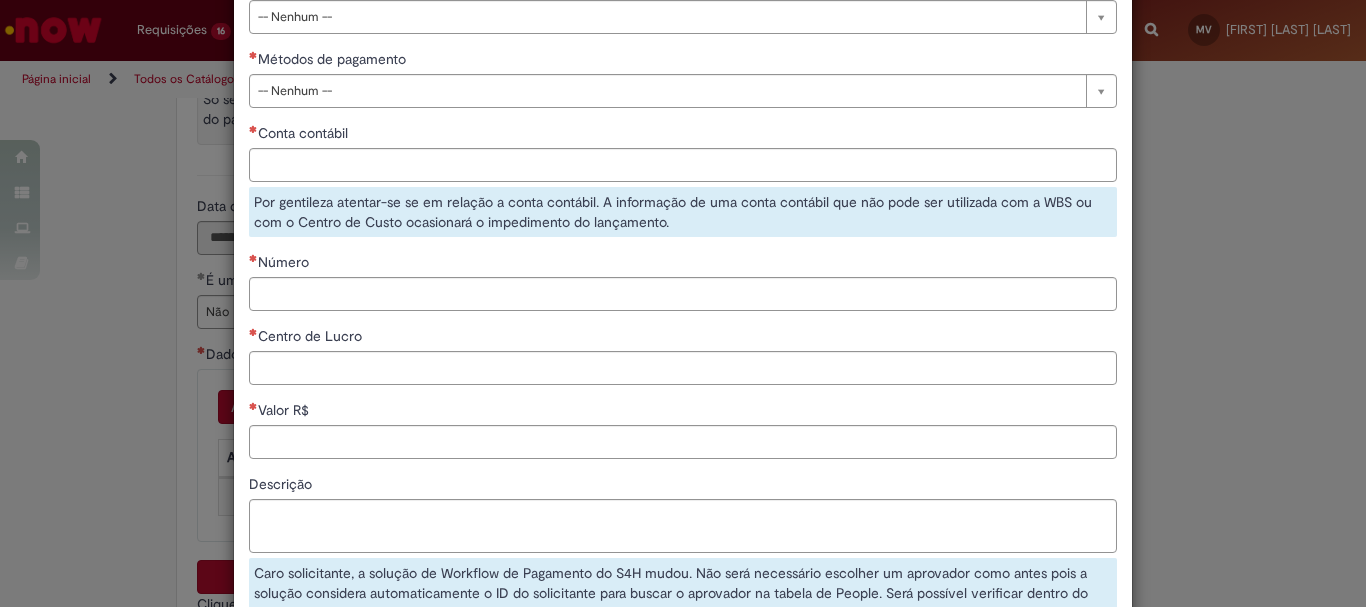 scroll, scrollTop: 0, scrollLeft: 0, axis: both 